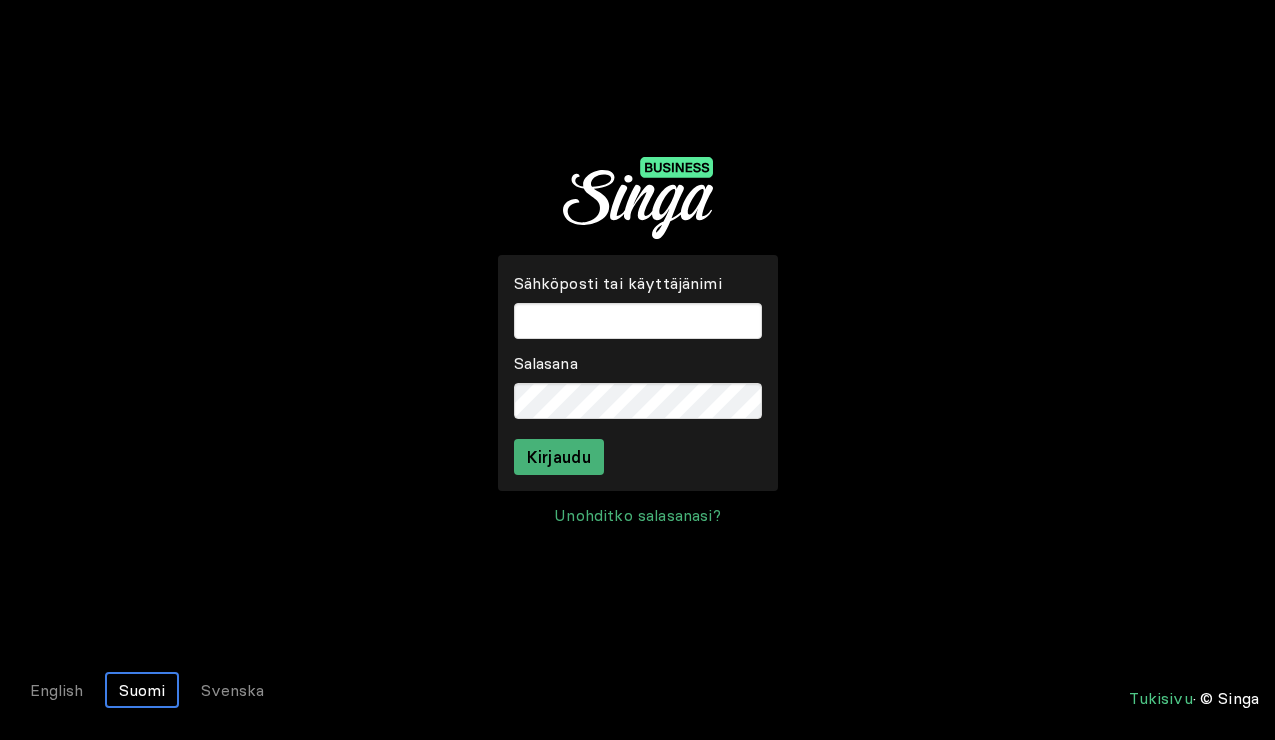 scroll, scrollTop: 0, scrollLeft: 0, axis: both 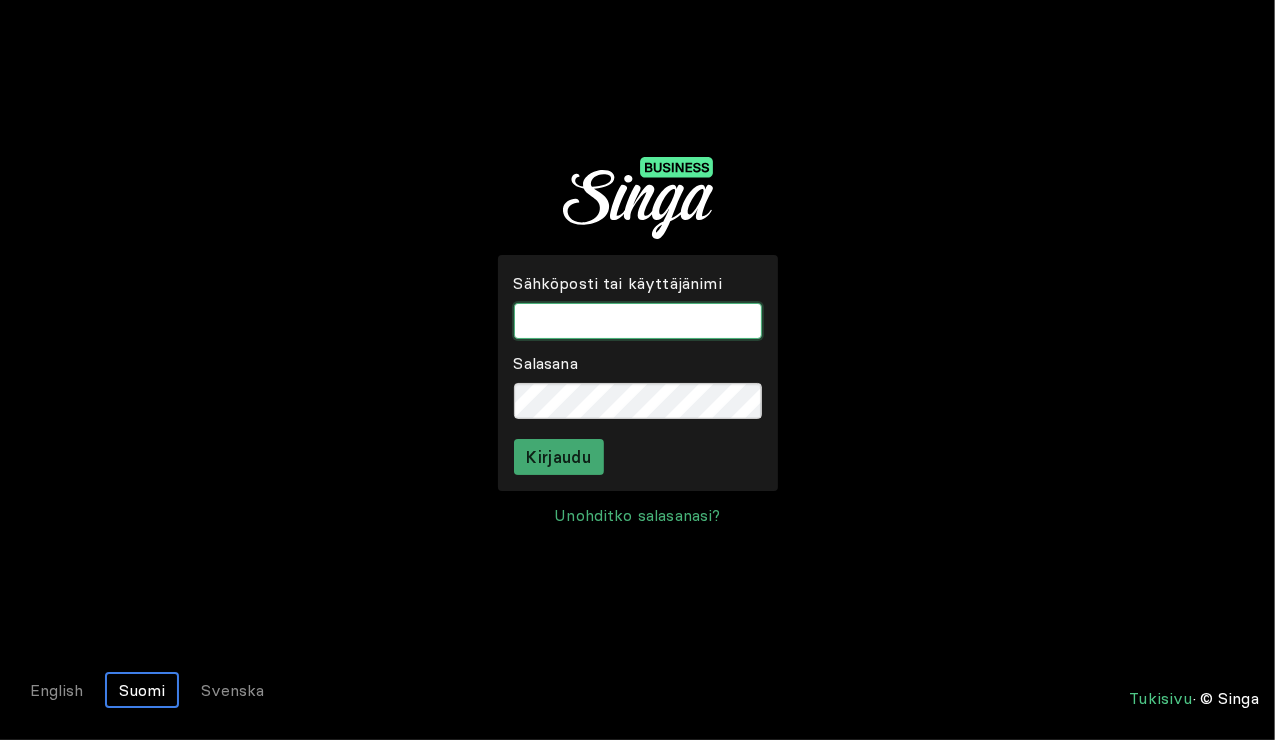 type on "[EMAIL]" 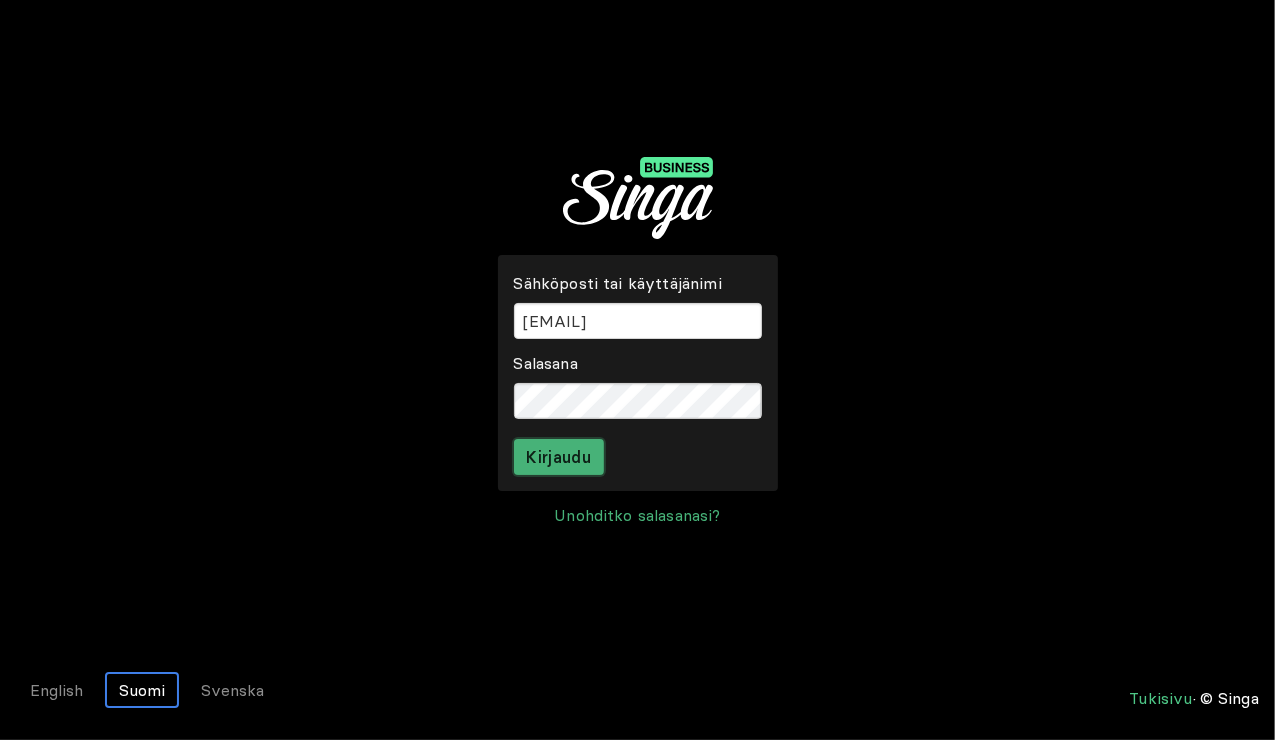 click on "Kirjaudu" at bounding box center (559, 457) 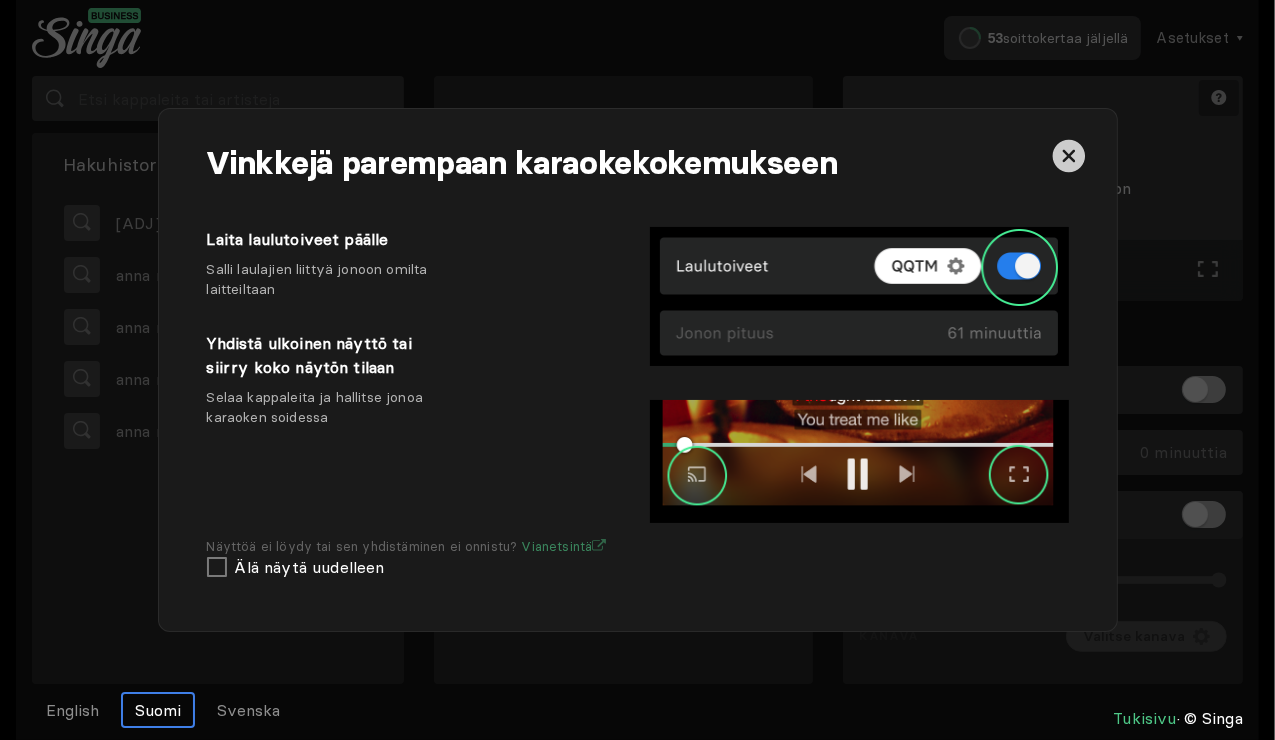 click at bounding box center (1068, 156) 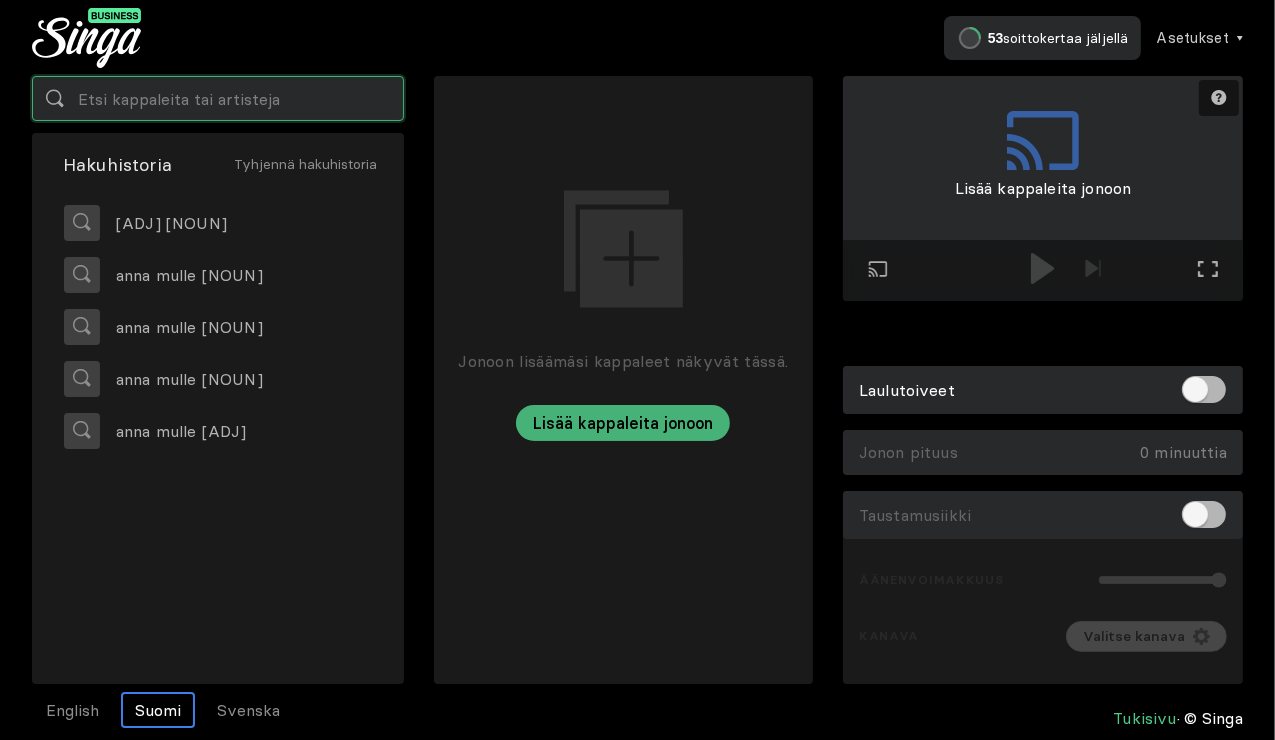 click at bounding box center (218, 98) 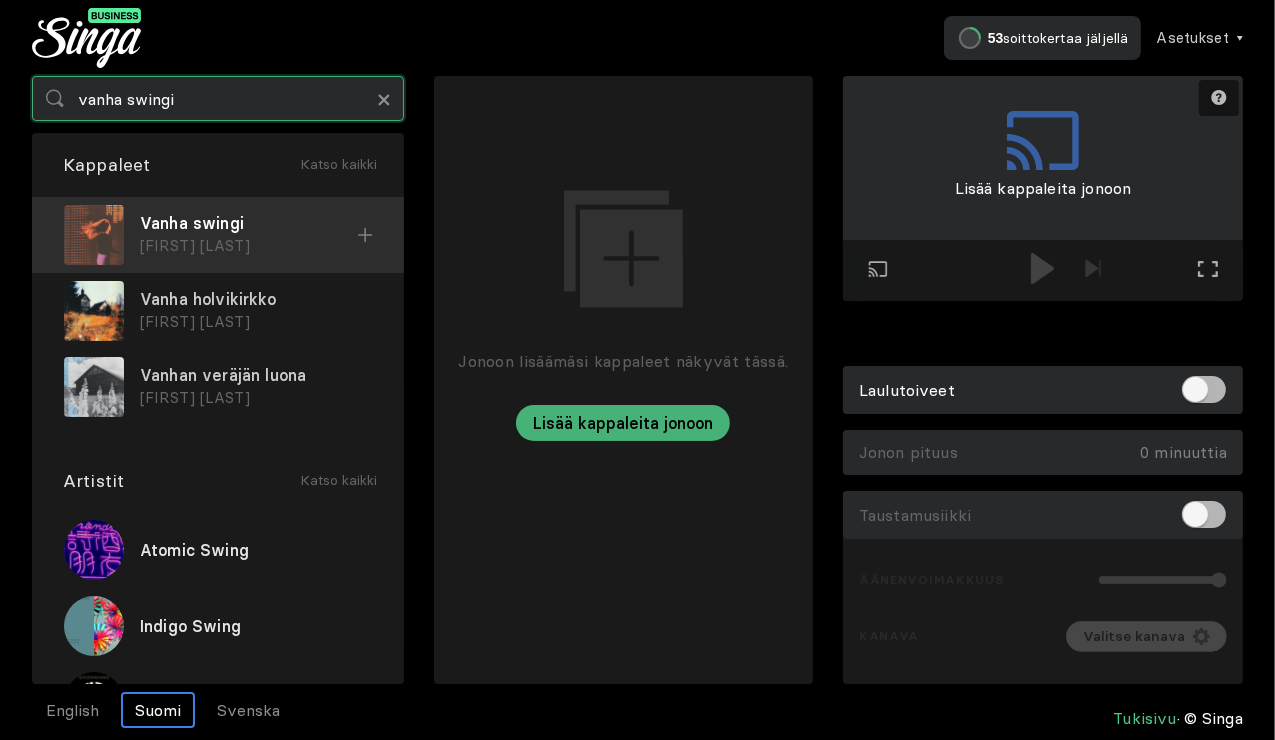 type on "vanha swingi" 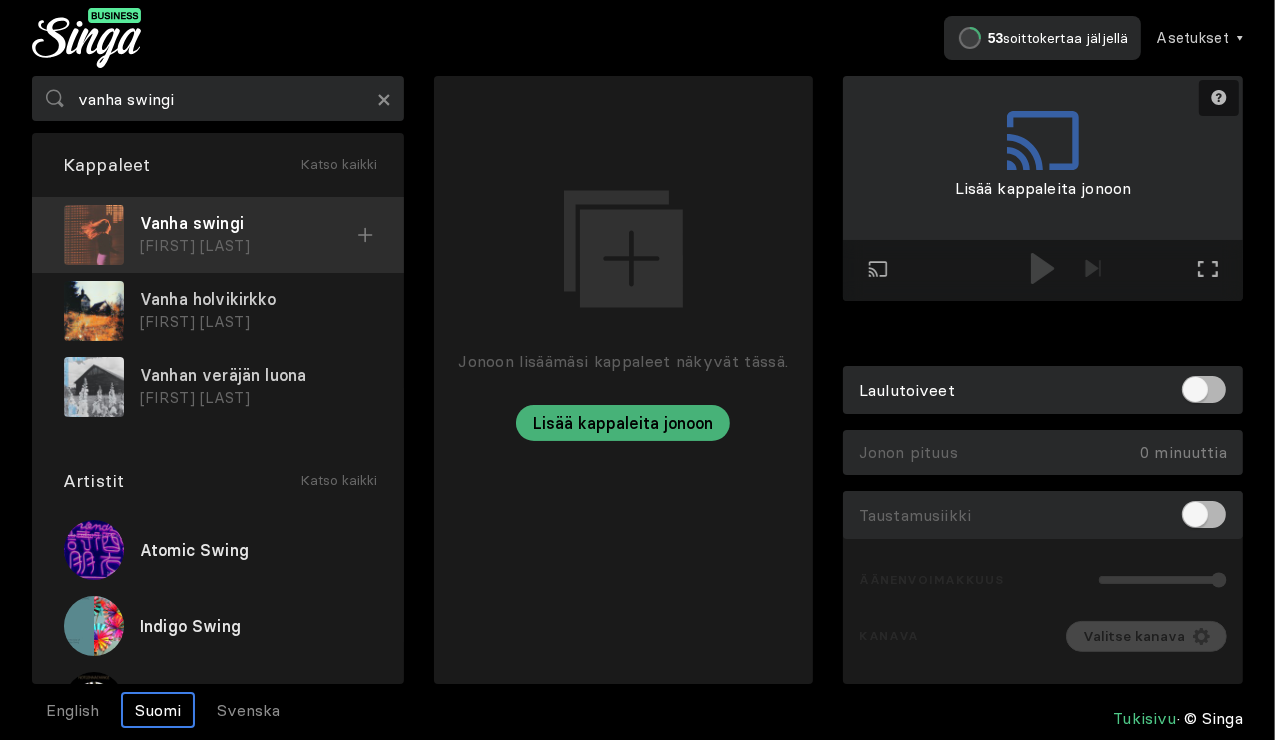 click on "Vanha swingi" at bounding box center (248, 223) 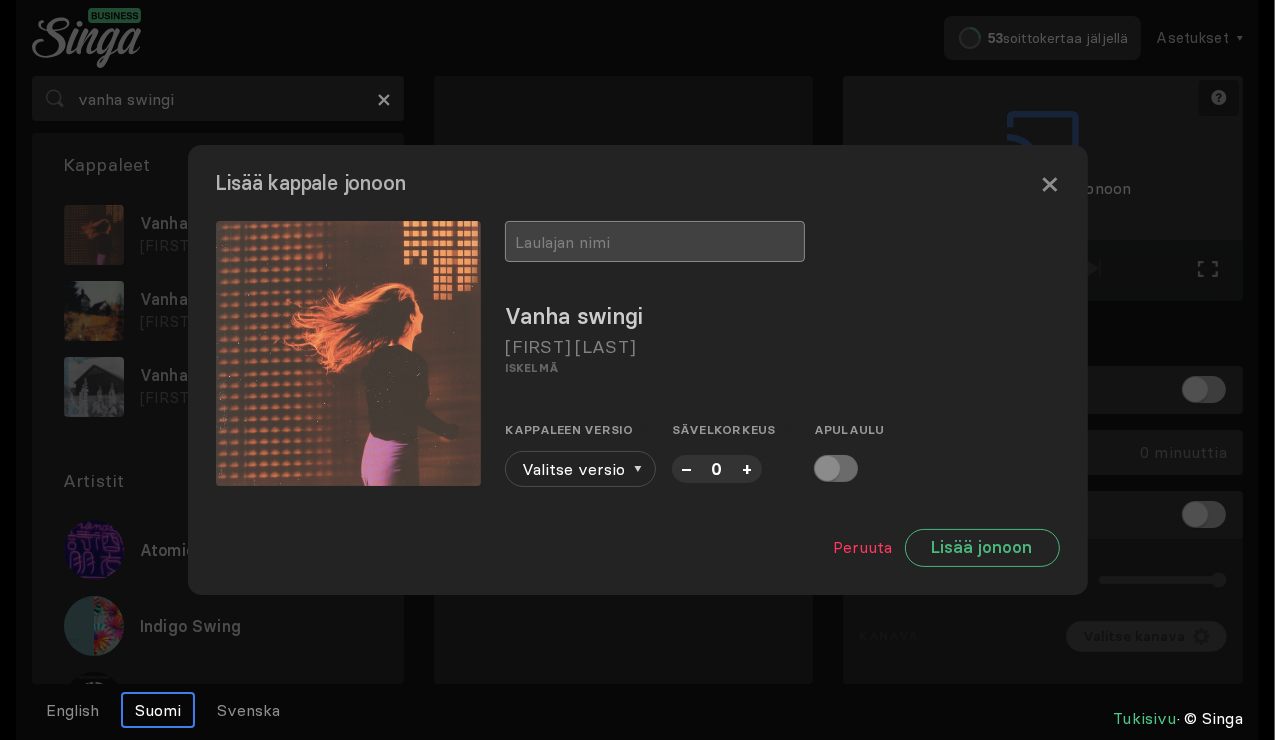 drag, startPoint x: 587, startPoint y: 241, endPoint x: 595, endPoint y: 251, distance: 12.806249 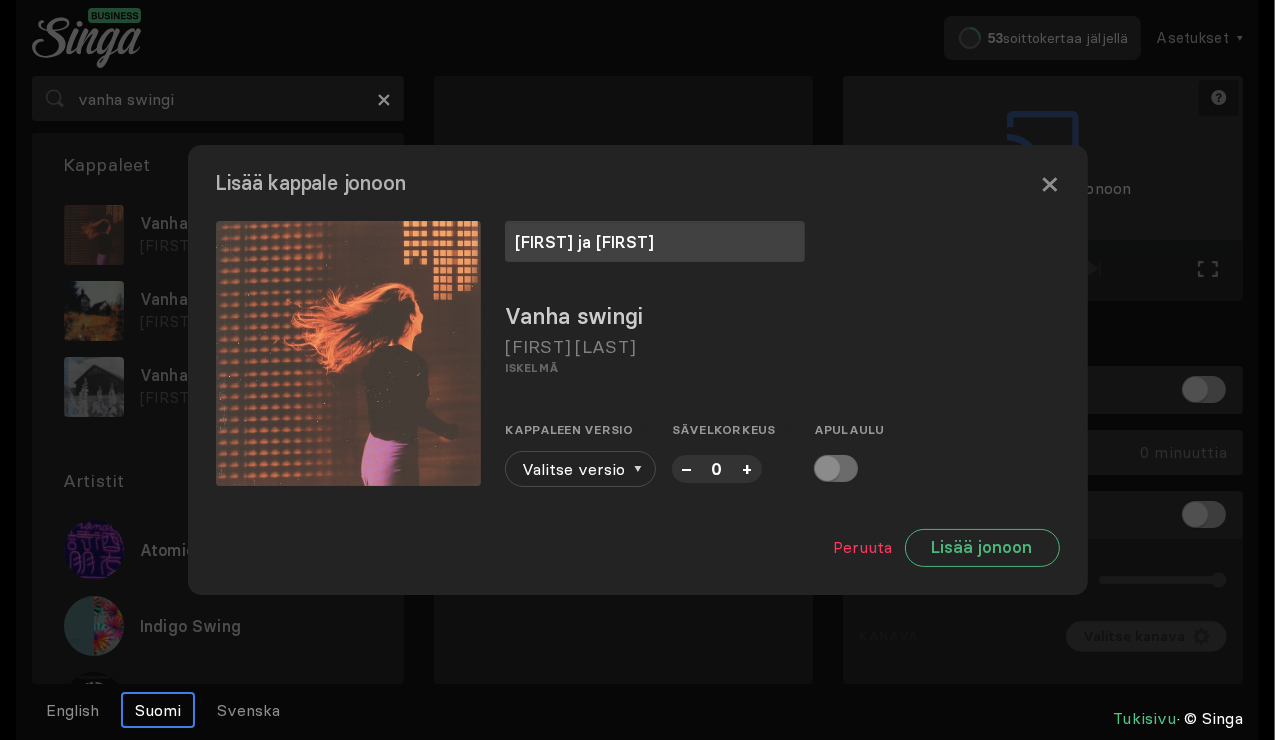 type on "[FIRST] ja [FIRST]" 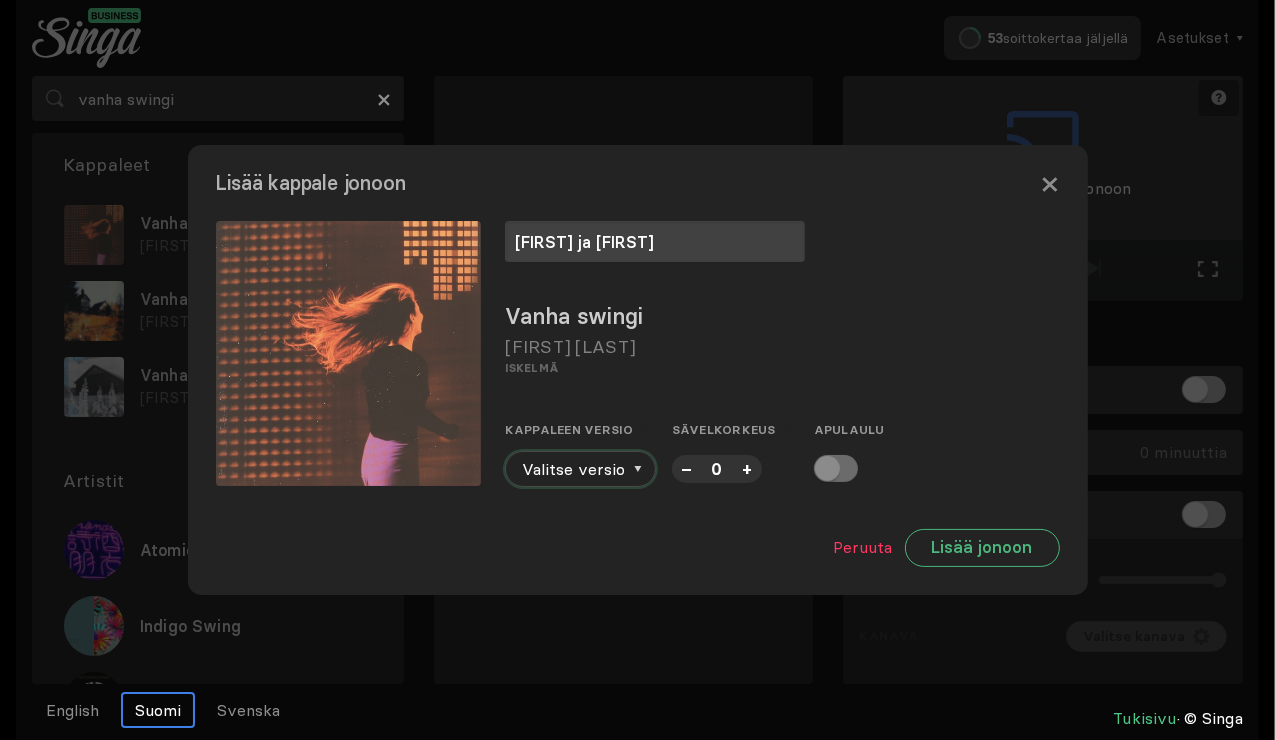 click on "Valitse versio" at bounding box center [580, 469] 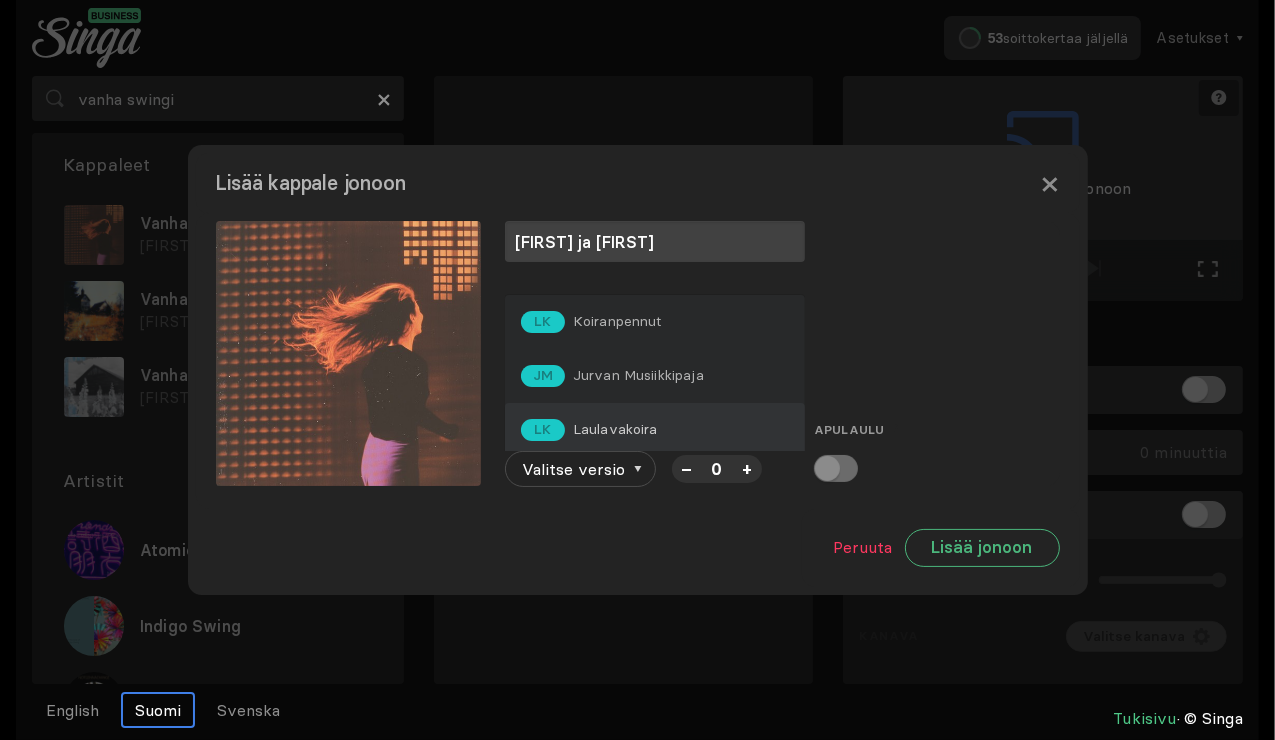 click on "Laulavakoira" at bounding box center (617, 321) 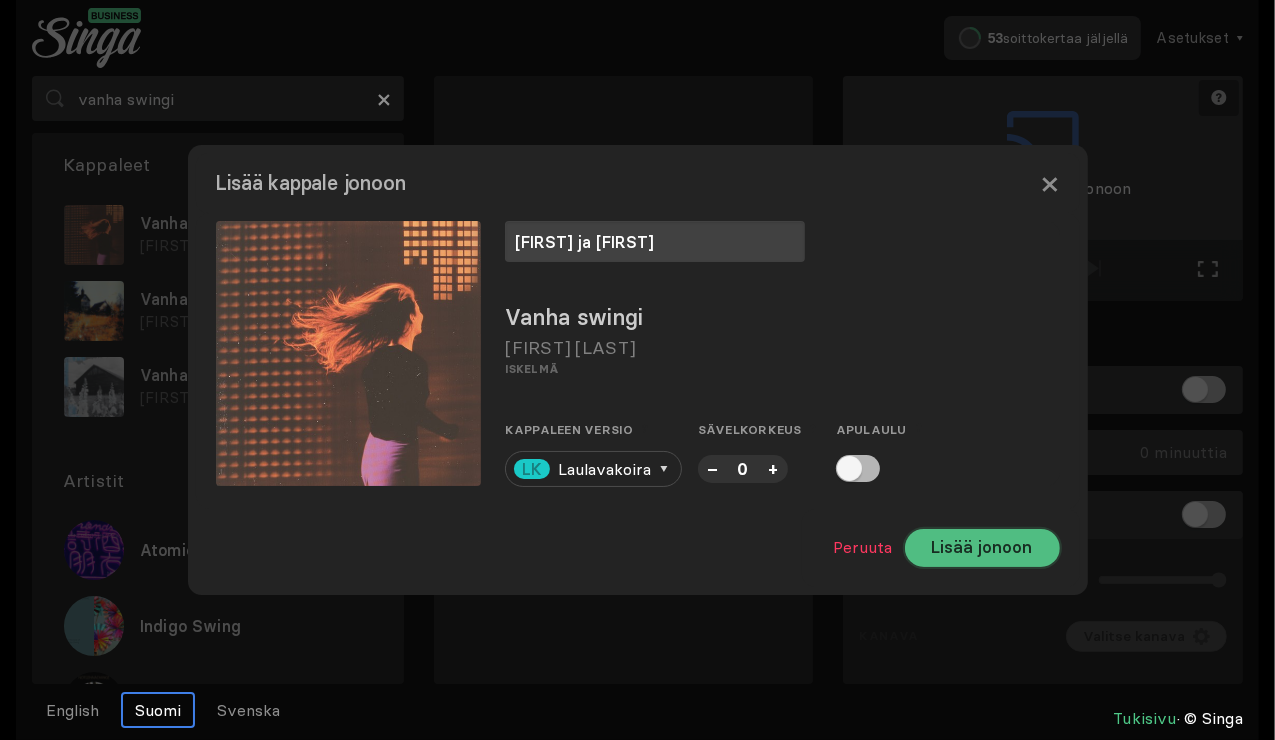 click on "Lisää jonoon" at bounding box center [982, 548] 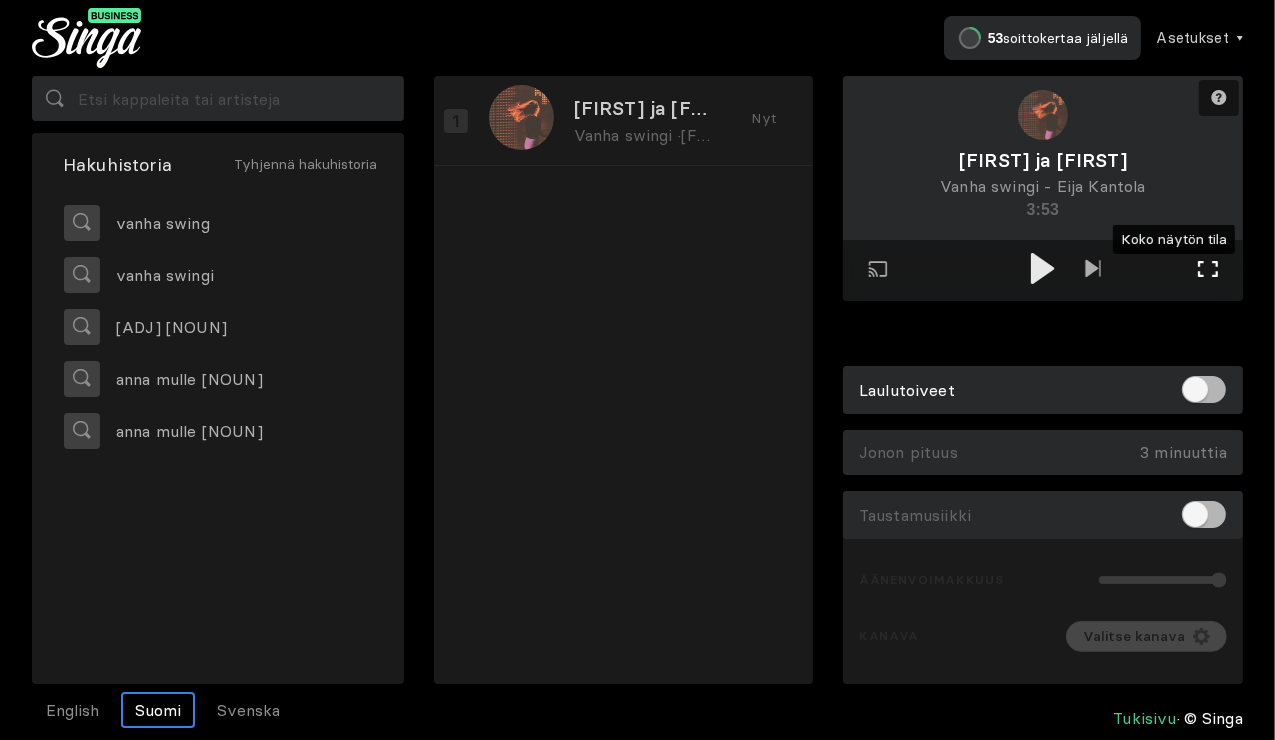 click at bounding box center [1208, 269] 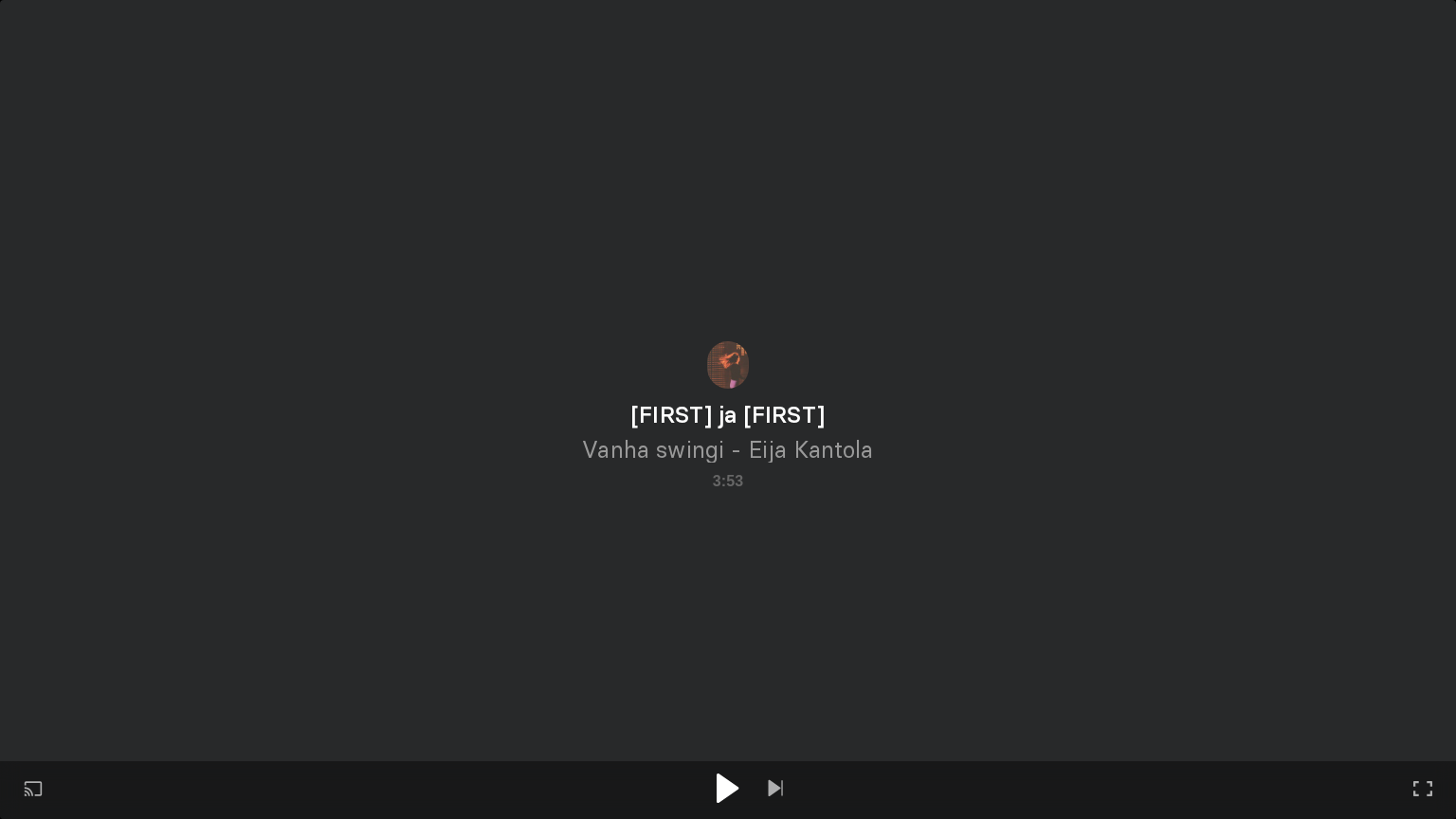 click at bounding box center (728, 788) 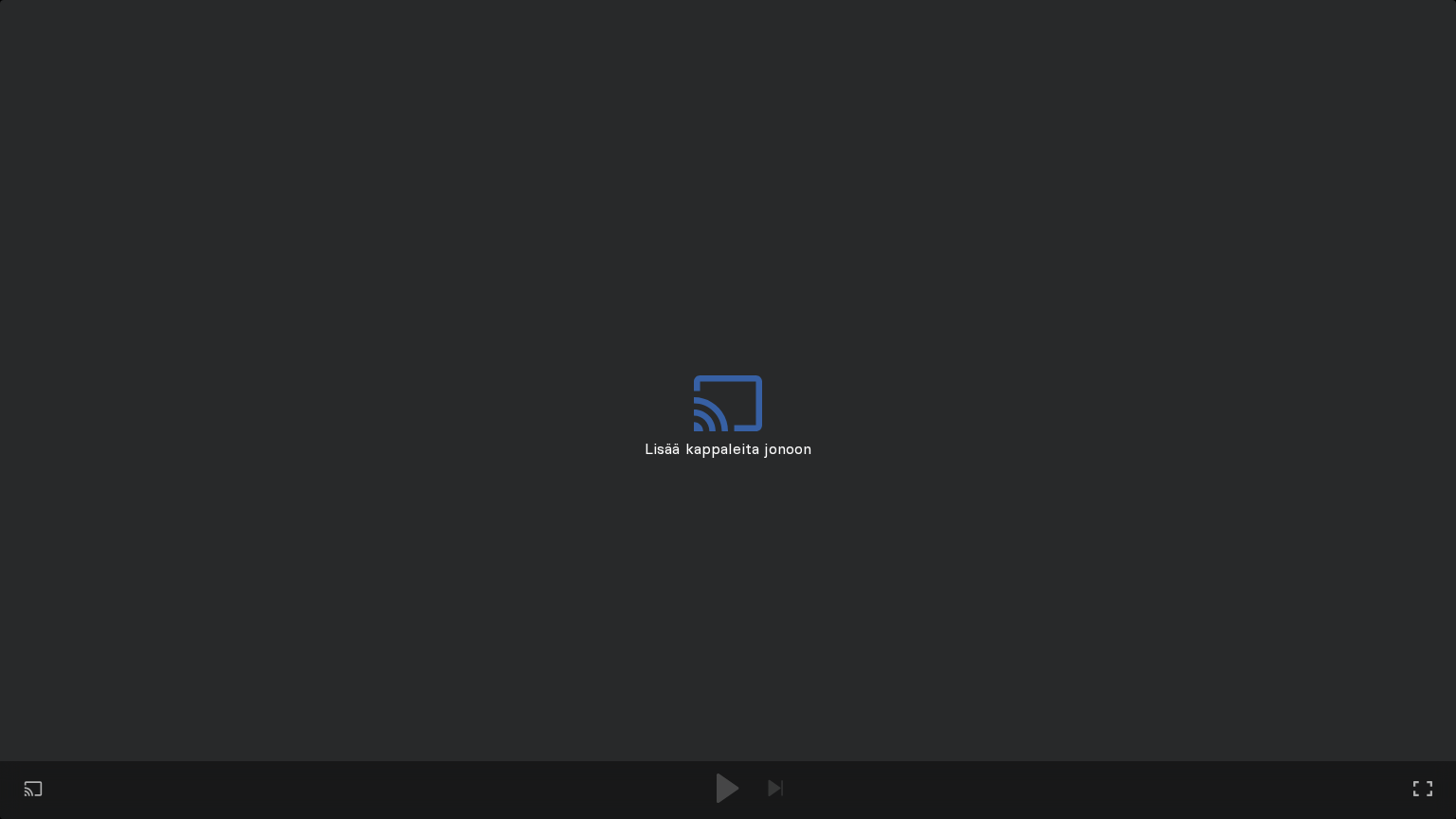 click on "Toista ulkoisessa näytössä Koko näytön tila Poistu koko näytön tilasta" at bounding box center [728, 410] 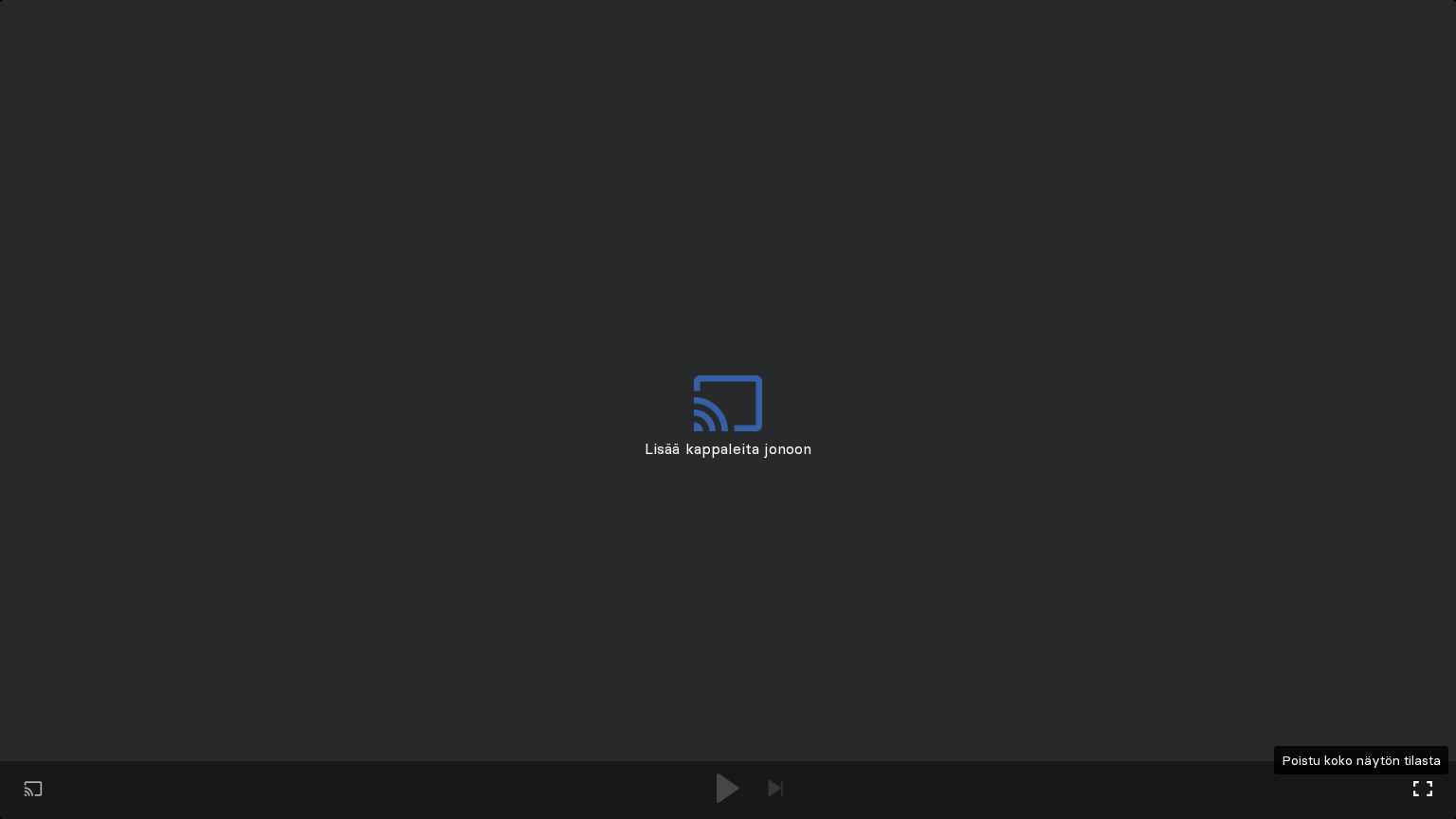 click on "Koko näytön tila Poistu koko näytön tilasta" at bounding box center (1423, 791) 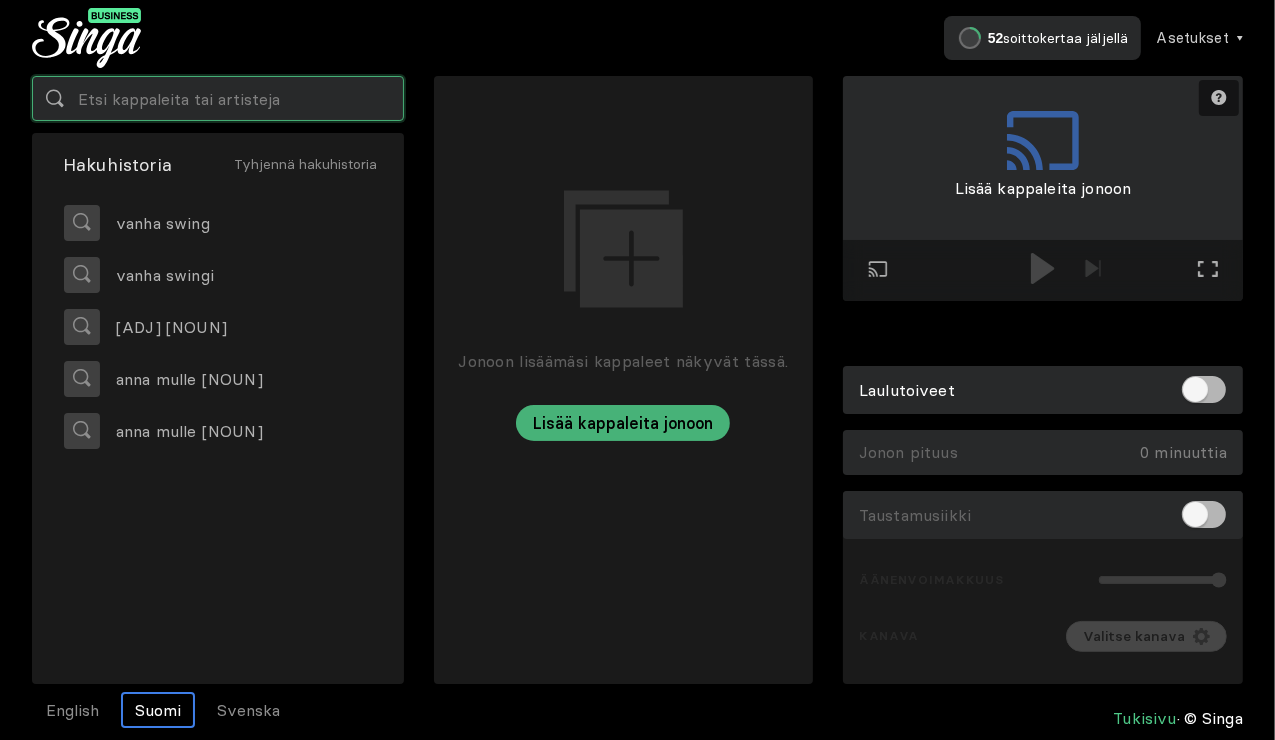 click at bounding box center (218, 98) 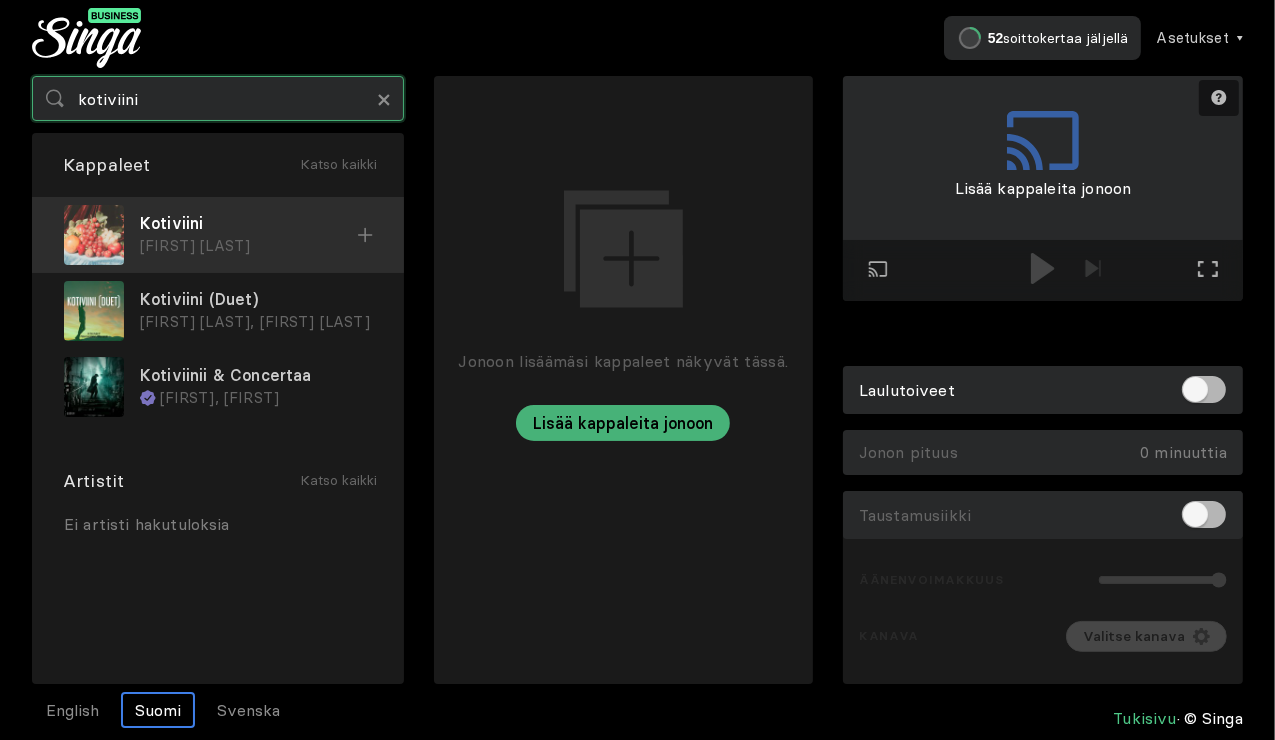 type on "kotiviini" 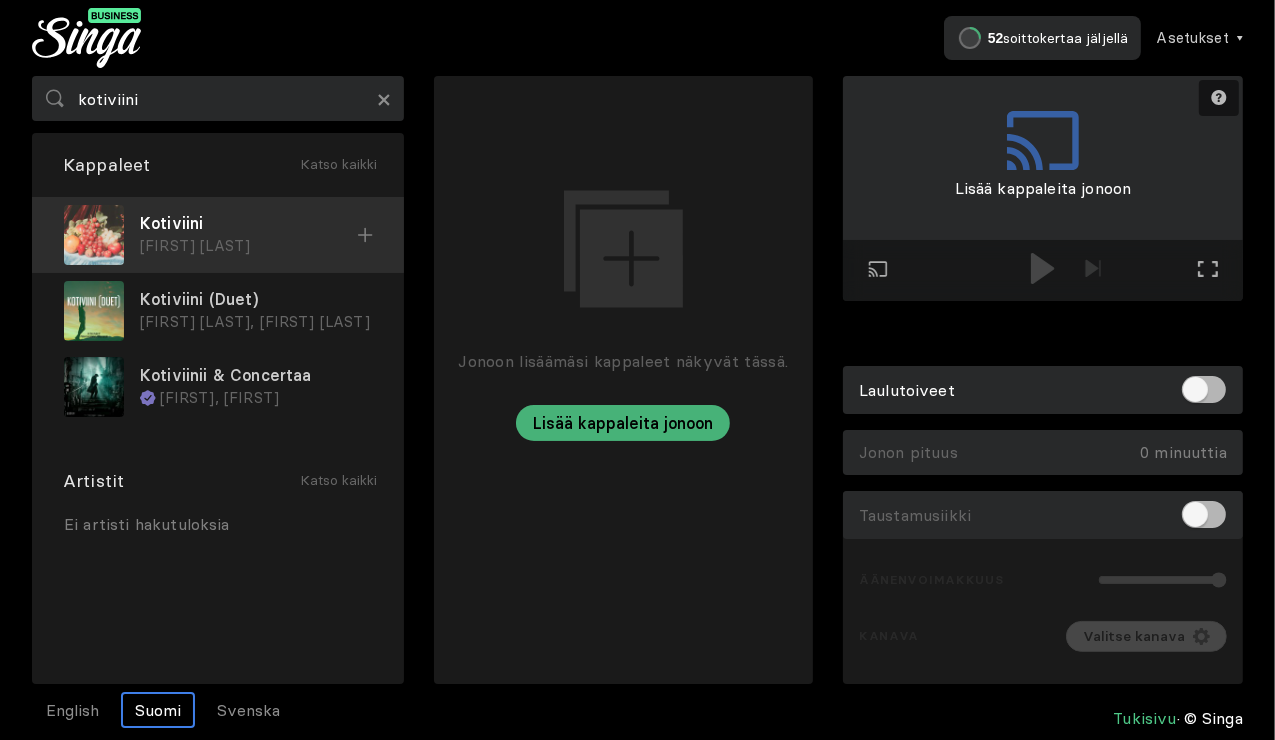 click on "[FIRST] [LAST]" at bounding box center (248, 246) 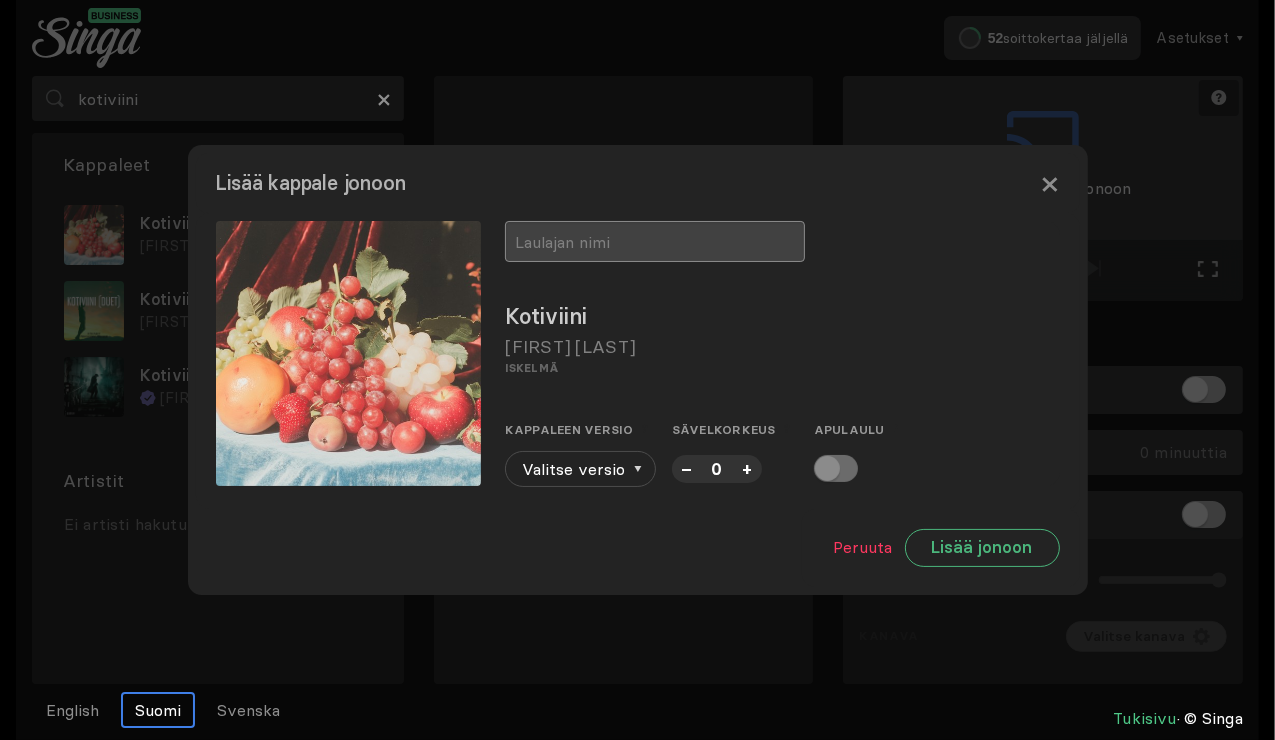 click at bounding box center (655, 241) 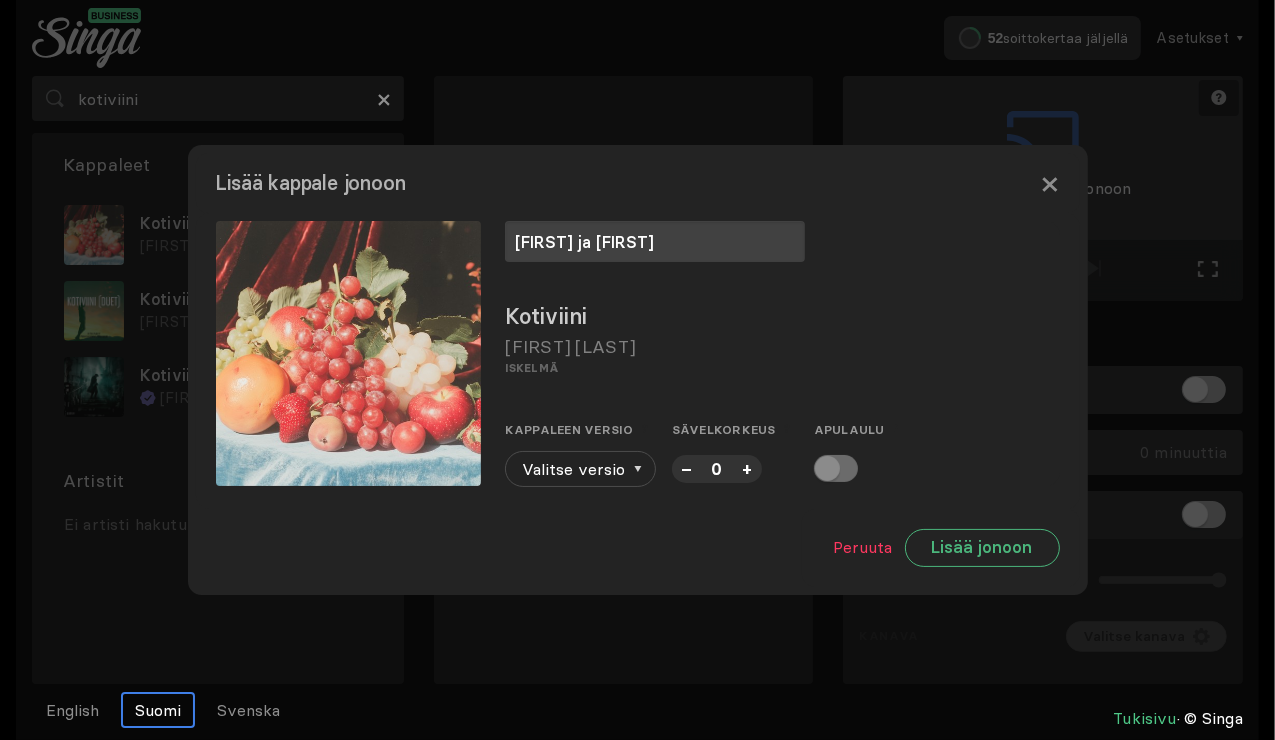 type on "[FIRST] ja [FIRST]" 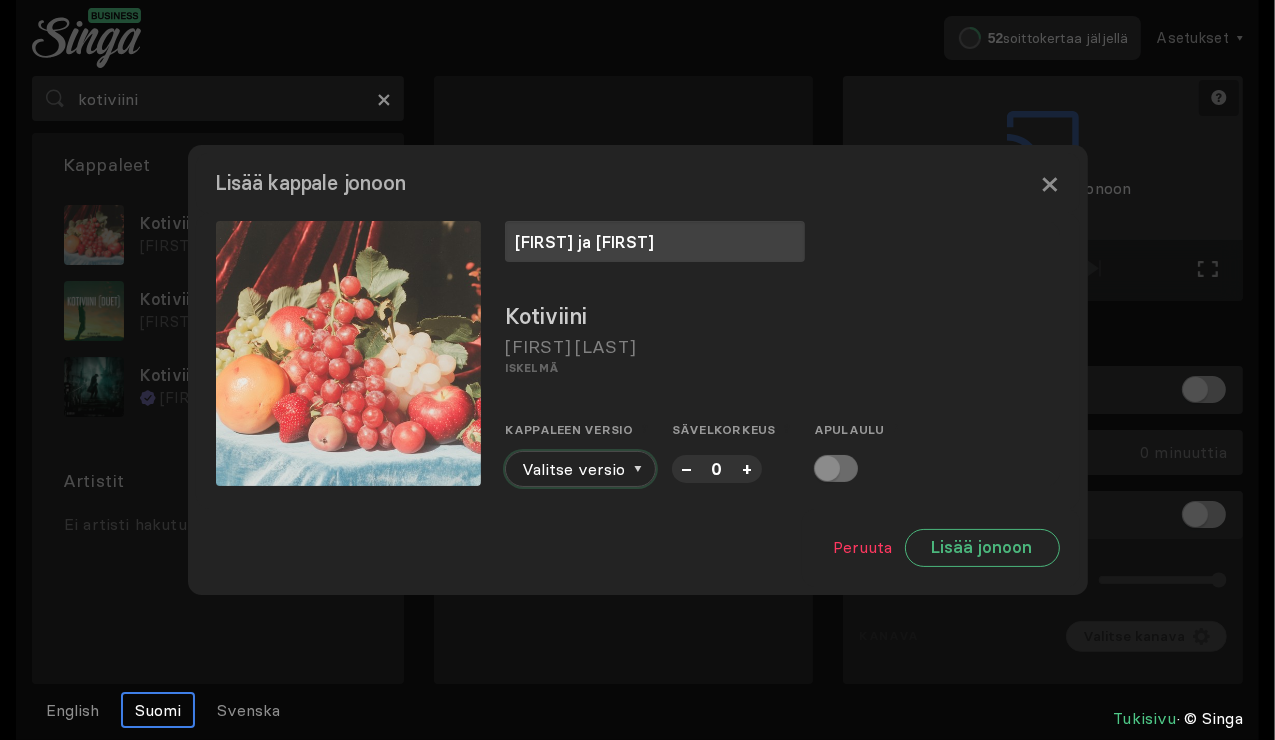 click on "Valitse versio" at bounding box center (580, 469) 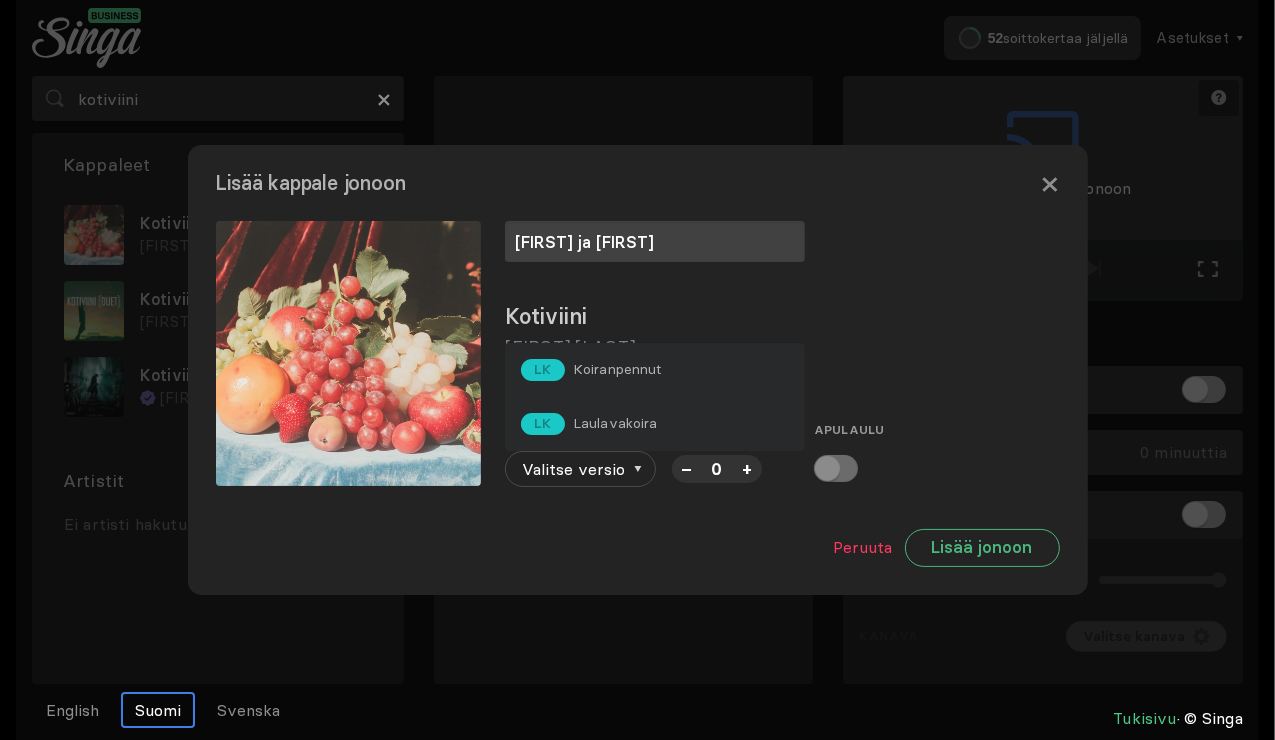 drag, startPoint x: 624, startPoint y: 414, endPoint x: 648, endPoint y: 417, distance: 24.186773 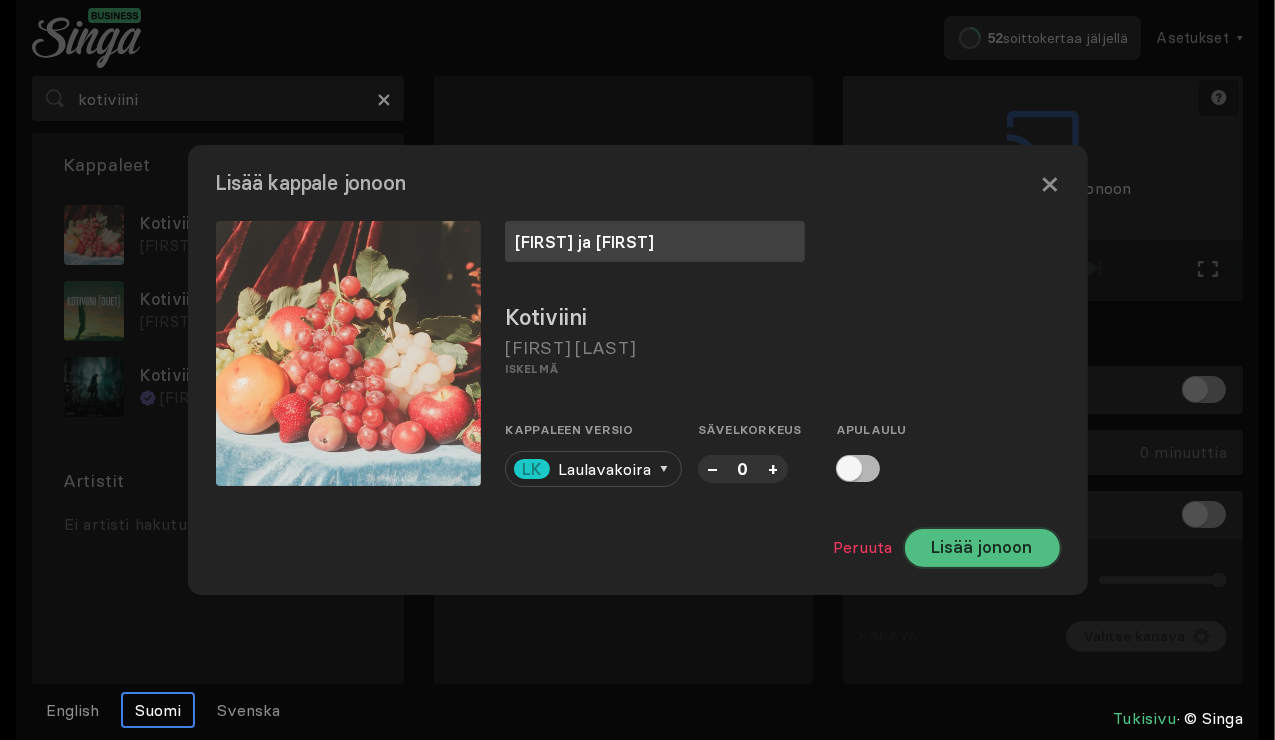 click on "Lisää jonoon" at bounding box center [982, 548] 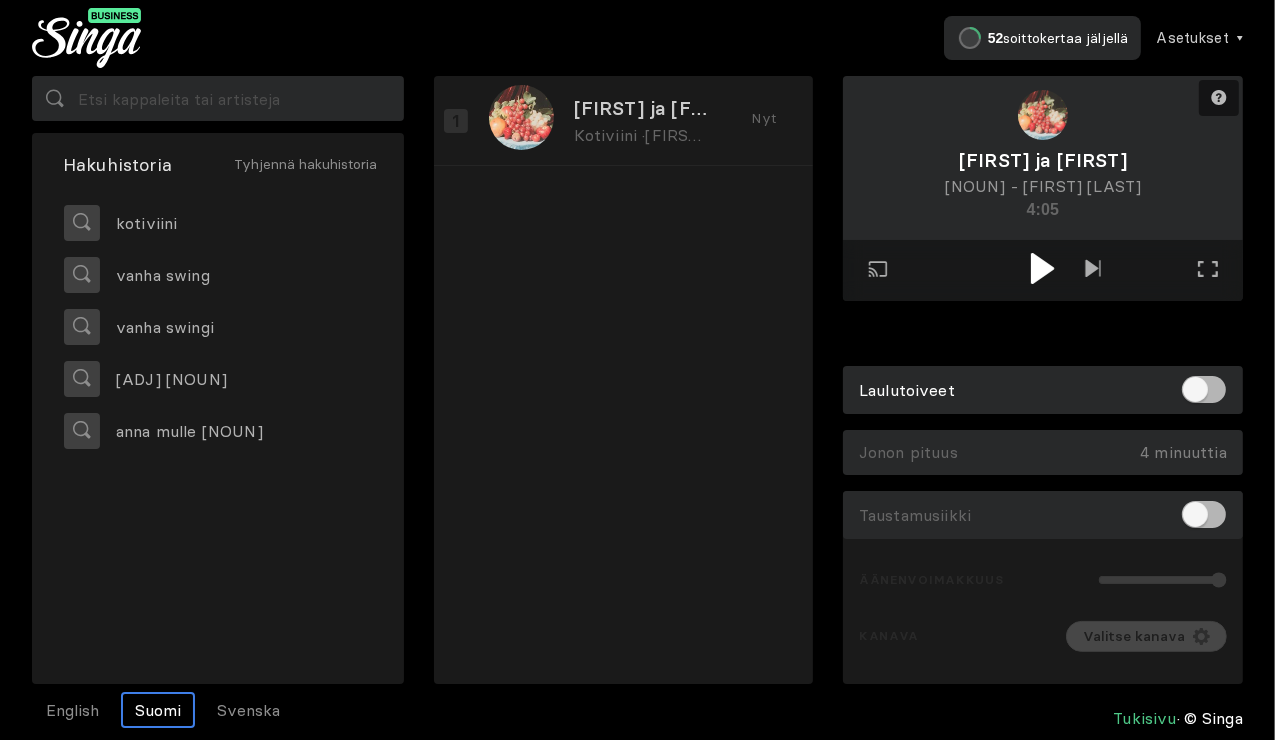 click at bounding box center [1042, 268] 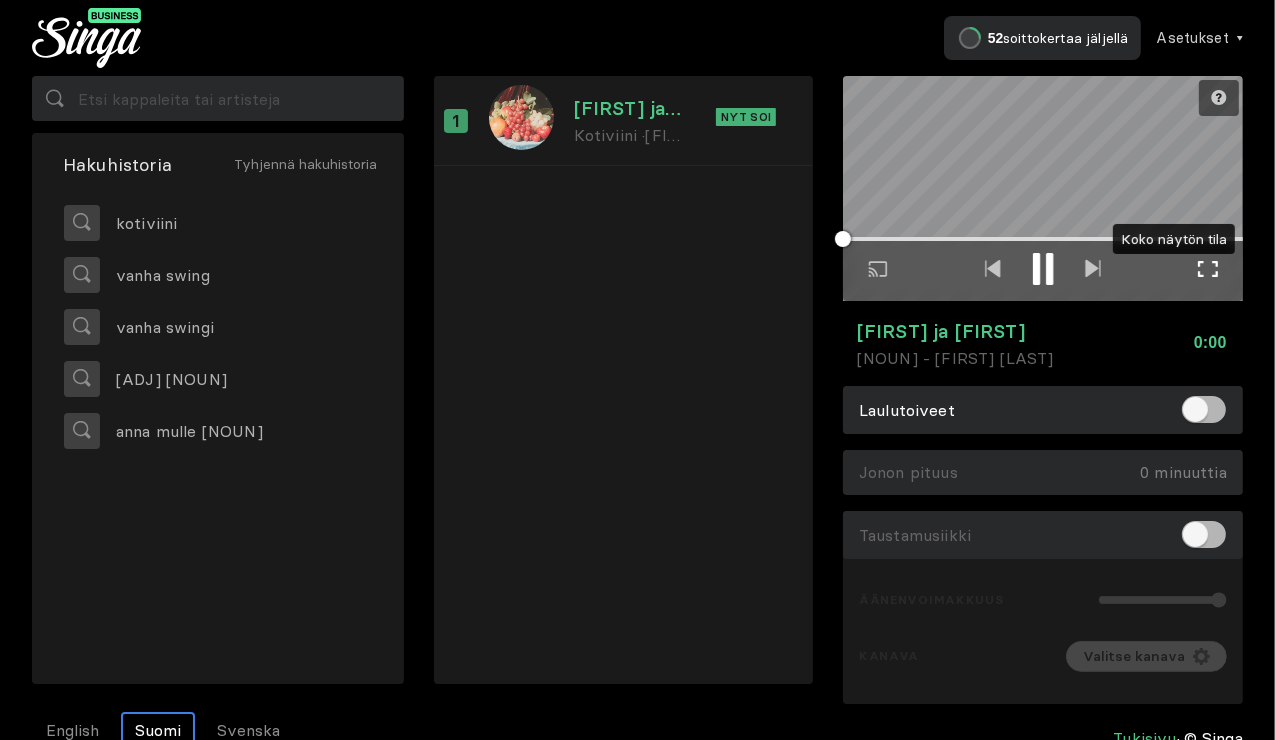 click at bounding box center [1208, 269] 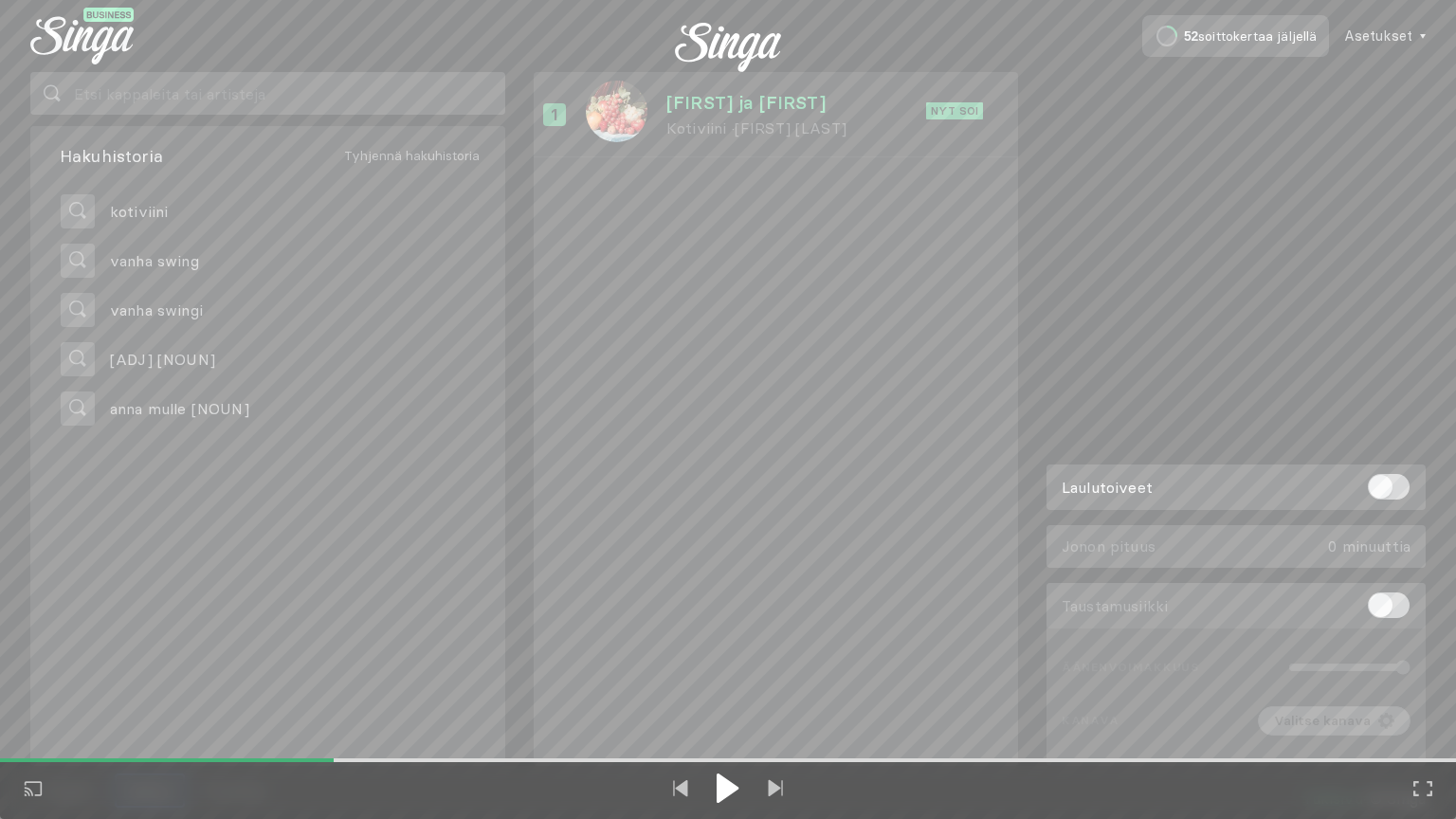 click at bounding box center [728, 788] 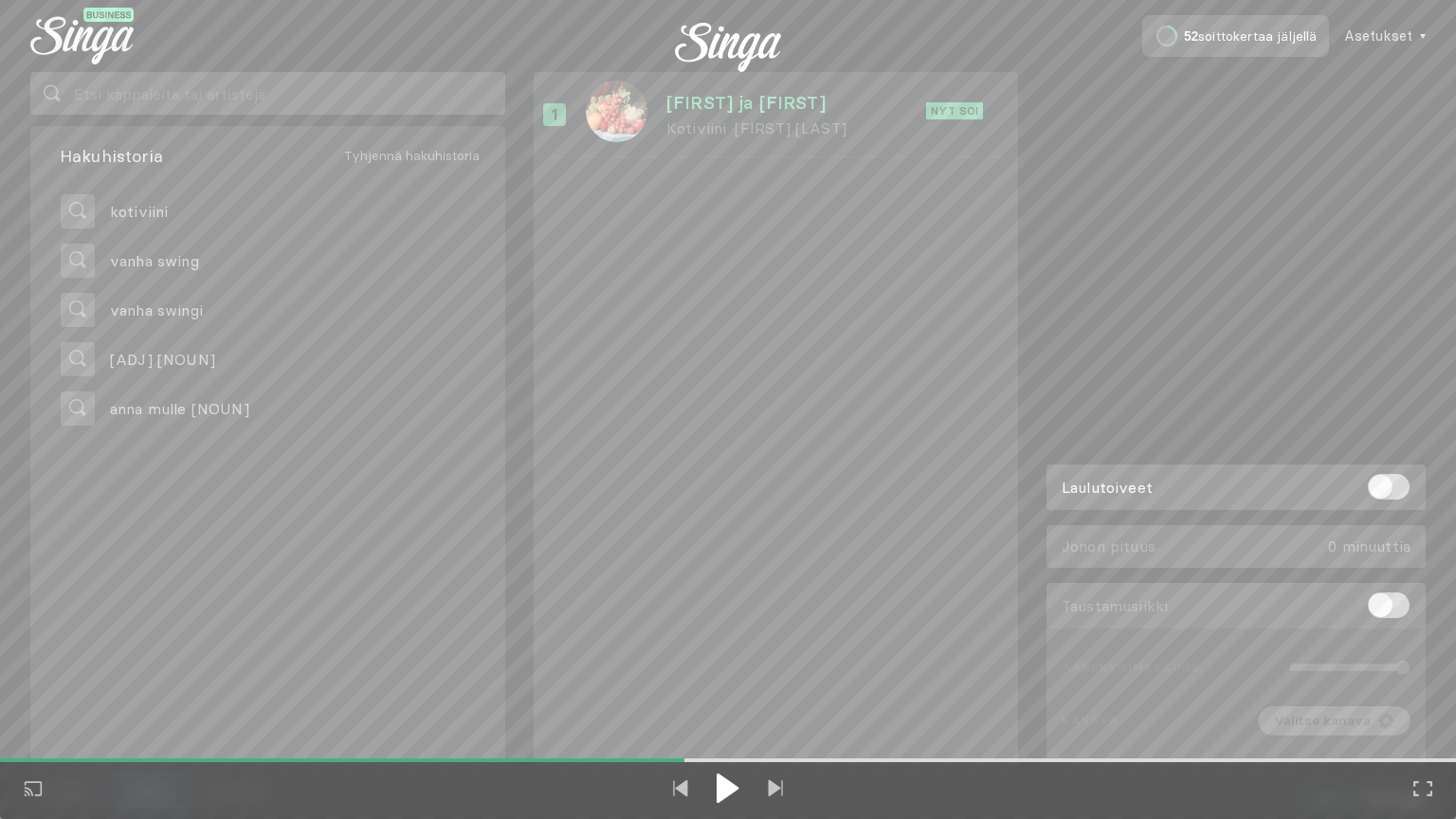 click at bounding box center (728, 788) 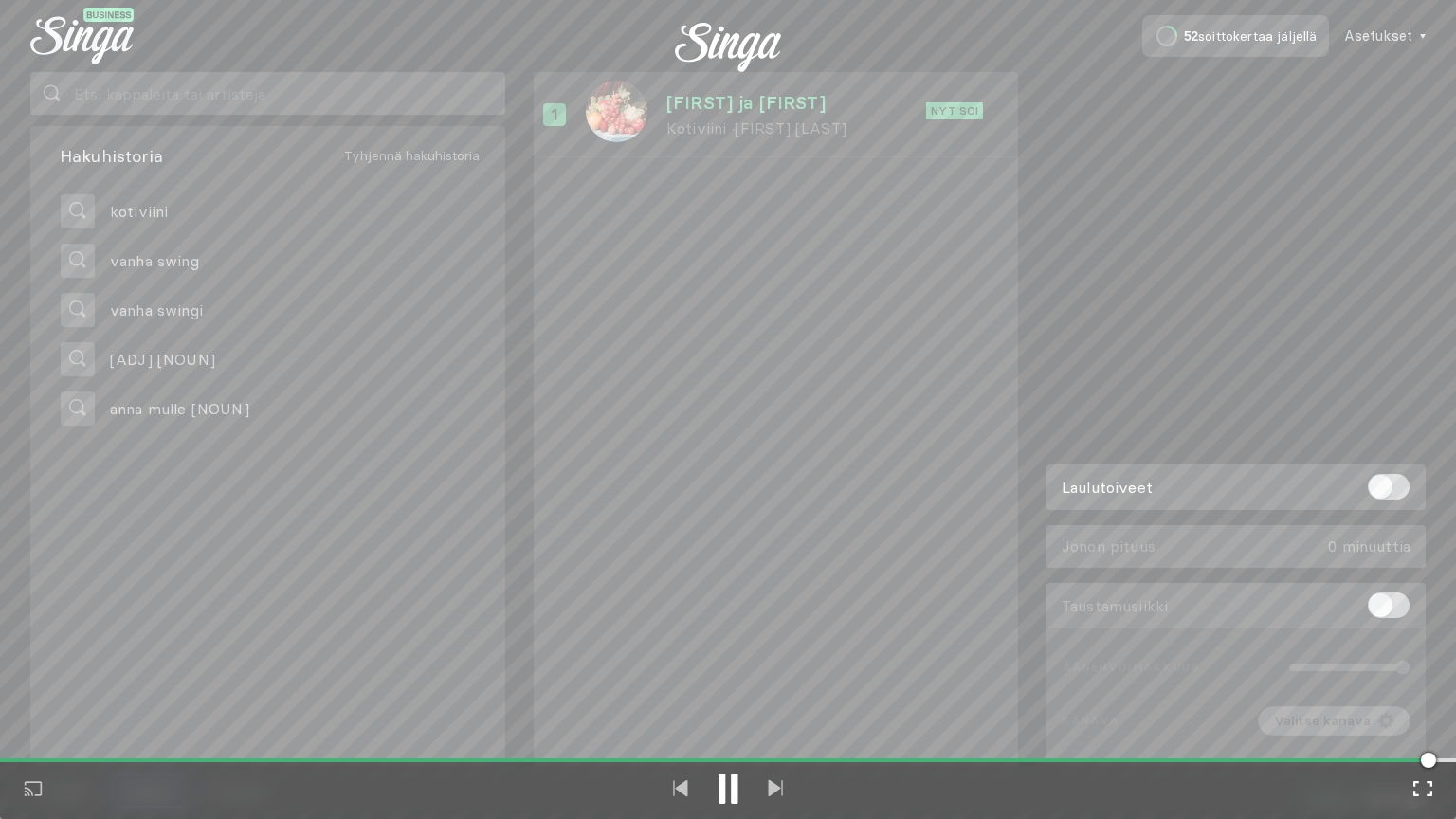 click on "Koko näytön tila Poistu koko näytön tilasta" at bounding box center (1423, 790) 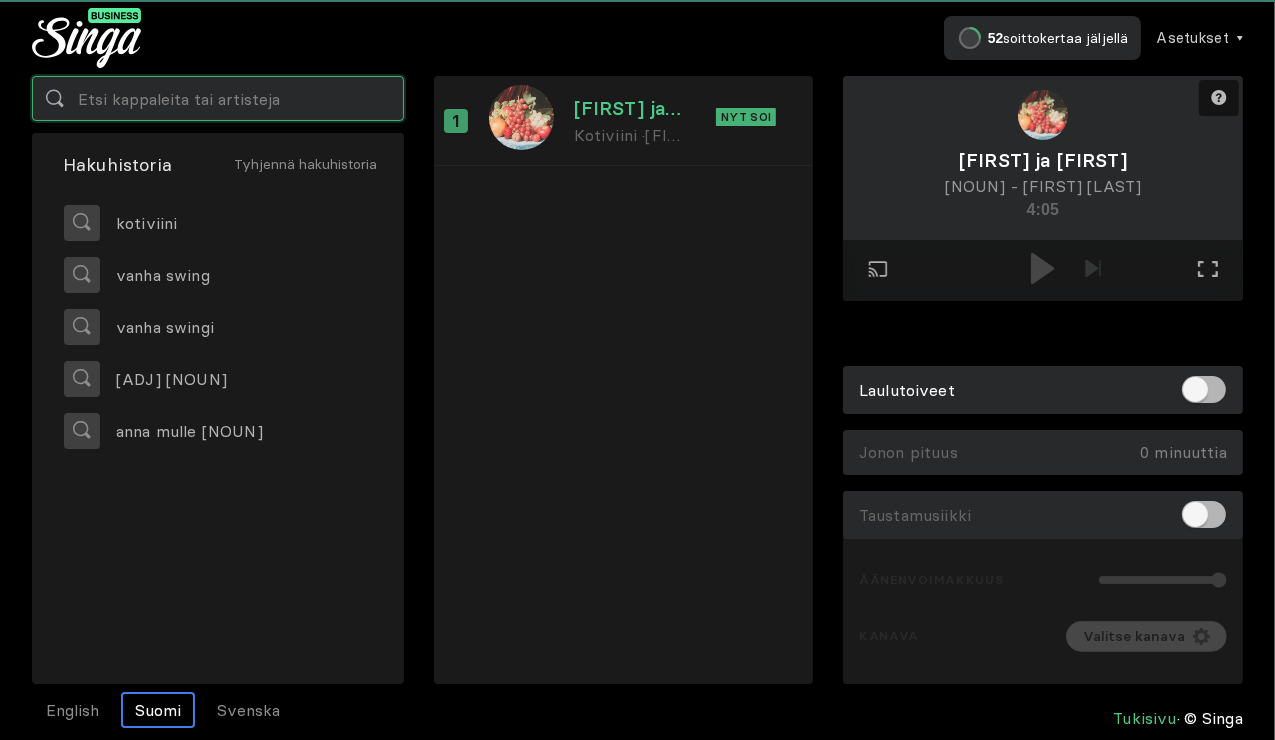 drag, startPoint x: 251, startPoint y: 102, endPoint x: 259, endPoint y: 95, distance: 10.630146 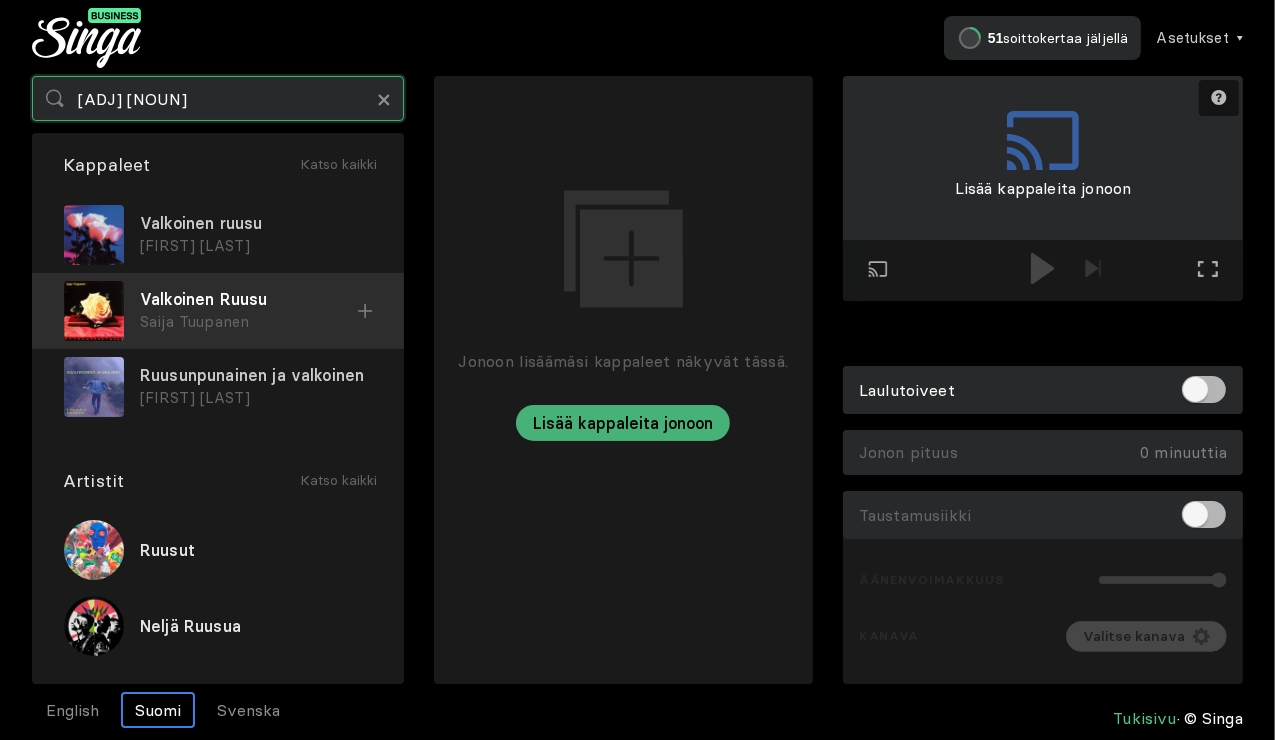 type on "vakoinen ruusu" 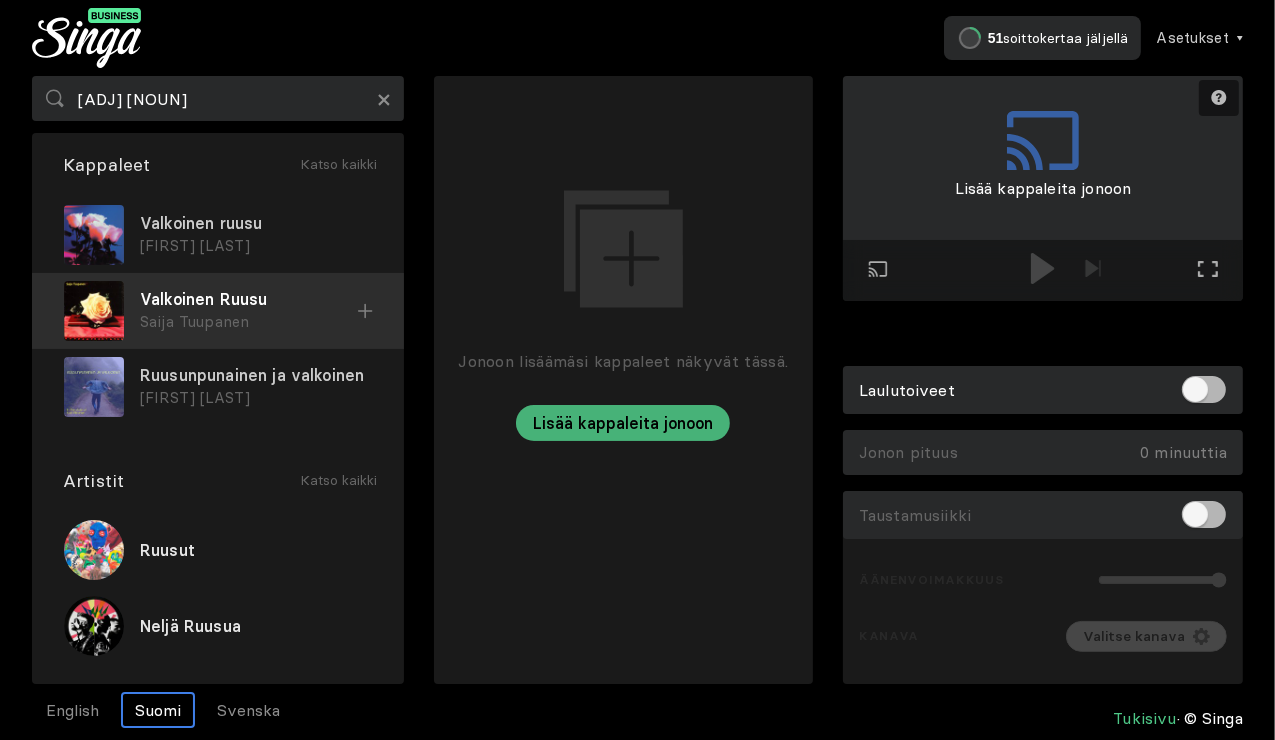 click on "Valkoinen Ruusu" at bounding box center [256, 223] 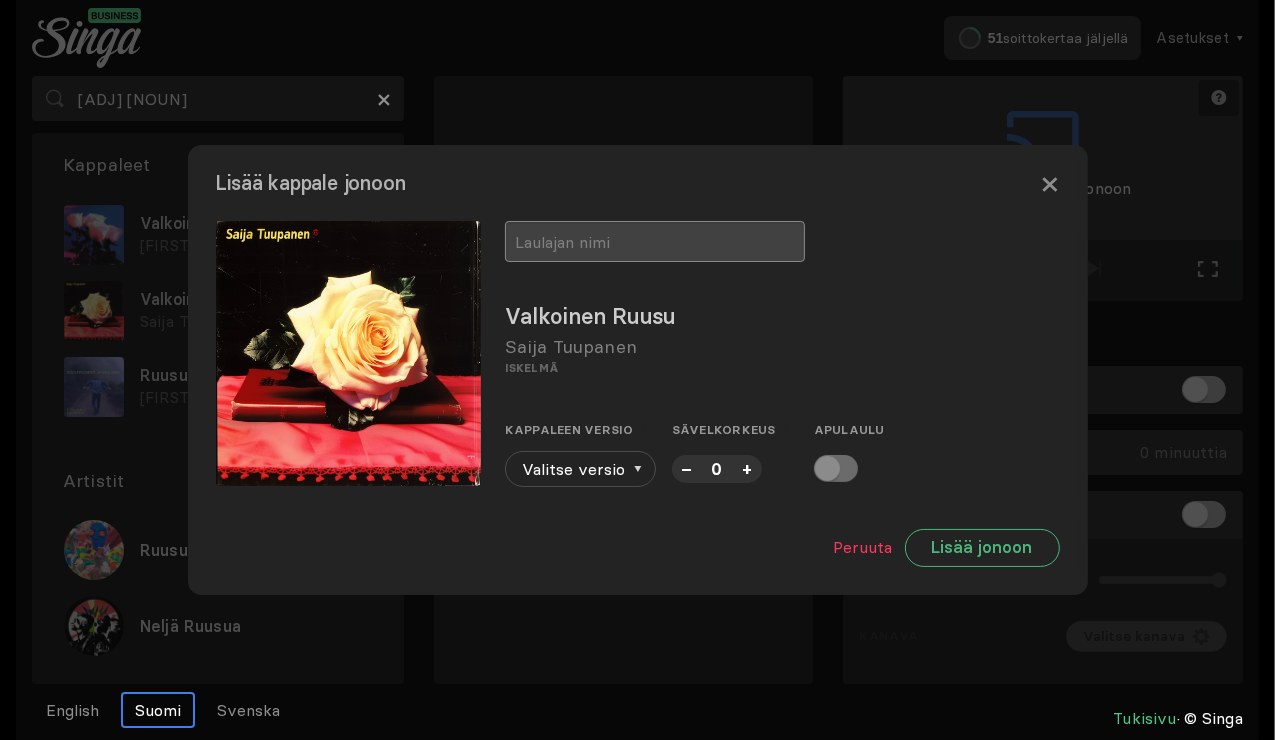 click at bounding box center (655, 241) 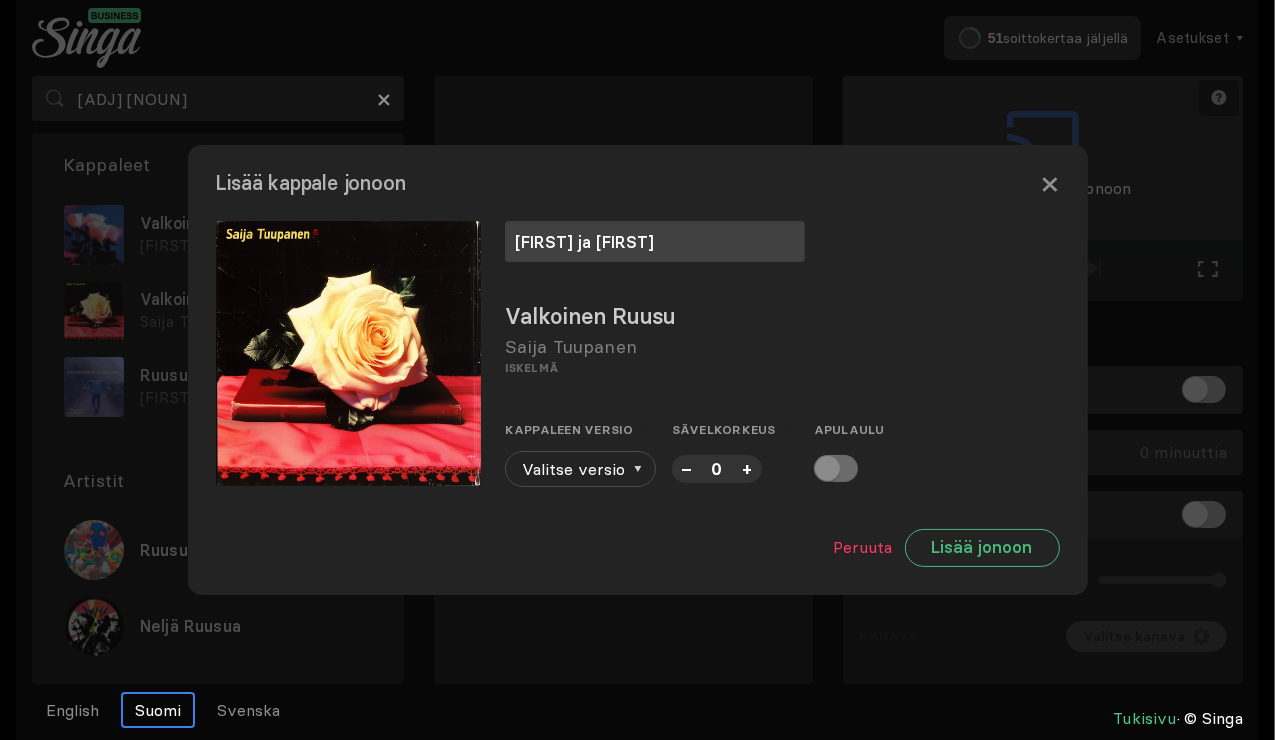 type on "katja ja kirsi" 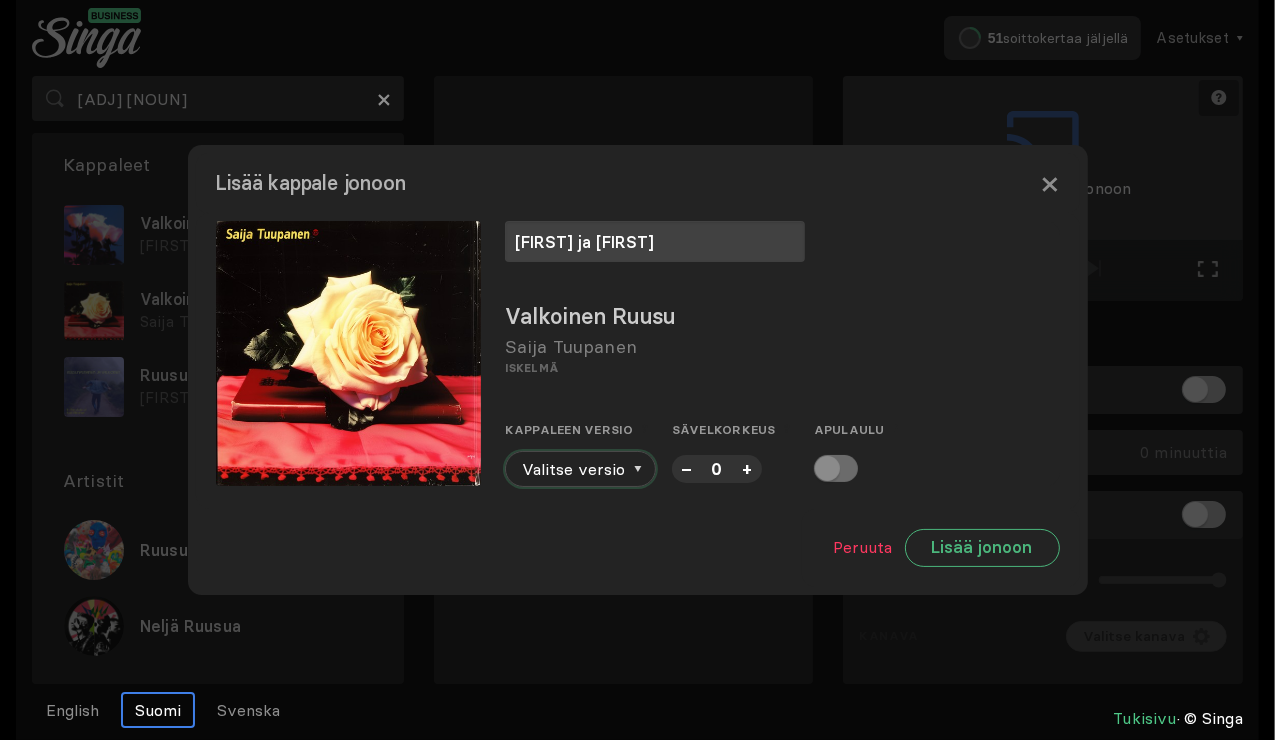 click on "Valitse versio" at bounding box center (580, 469) 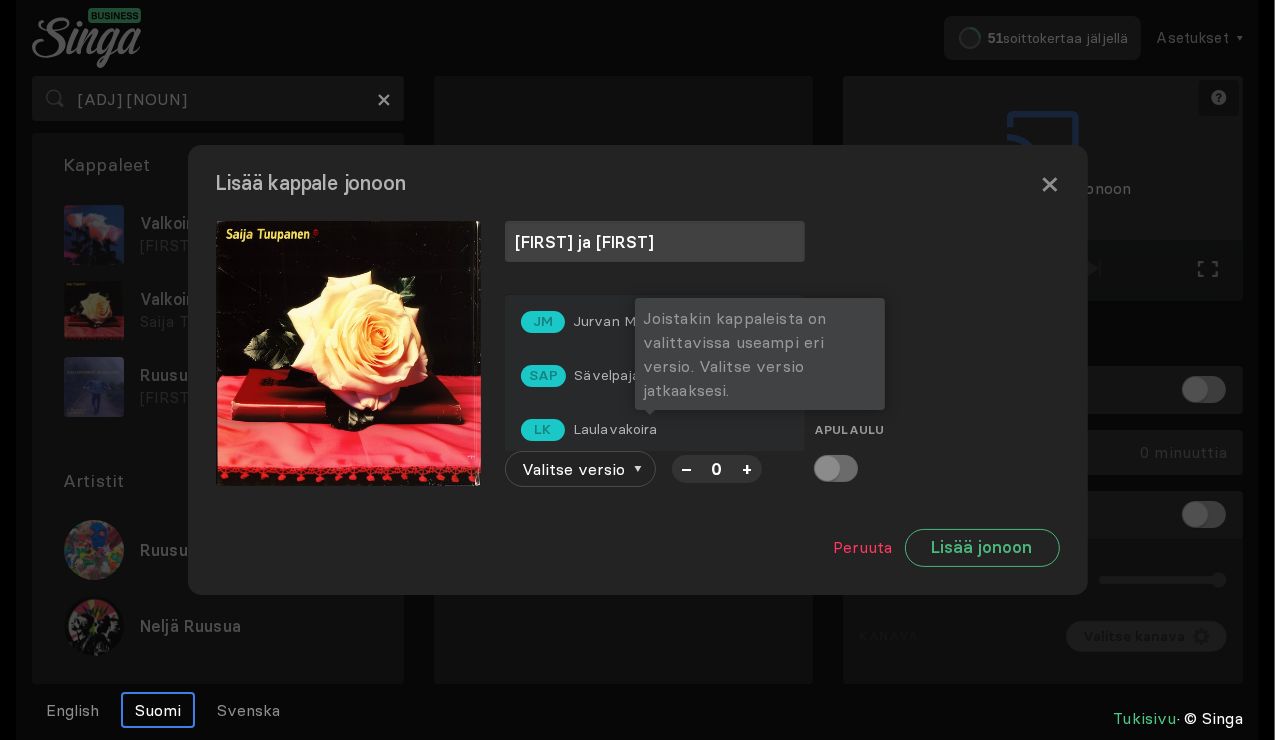click on "Laulavakoira" at bounding box center [638, 321] 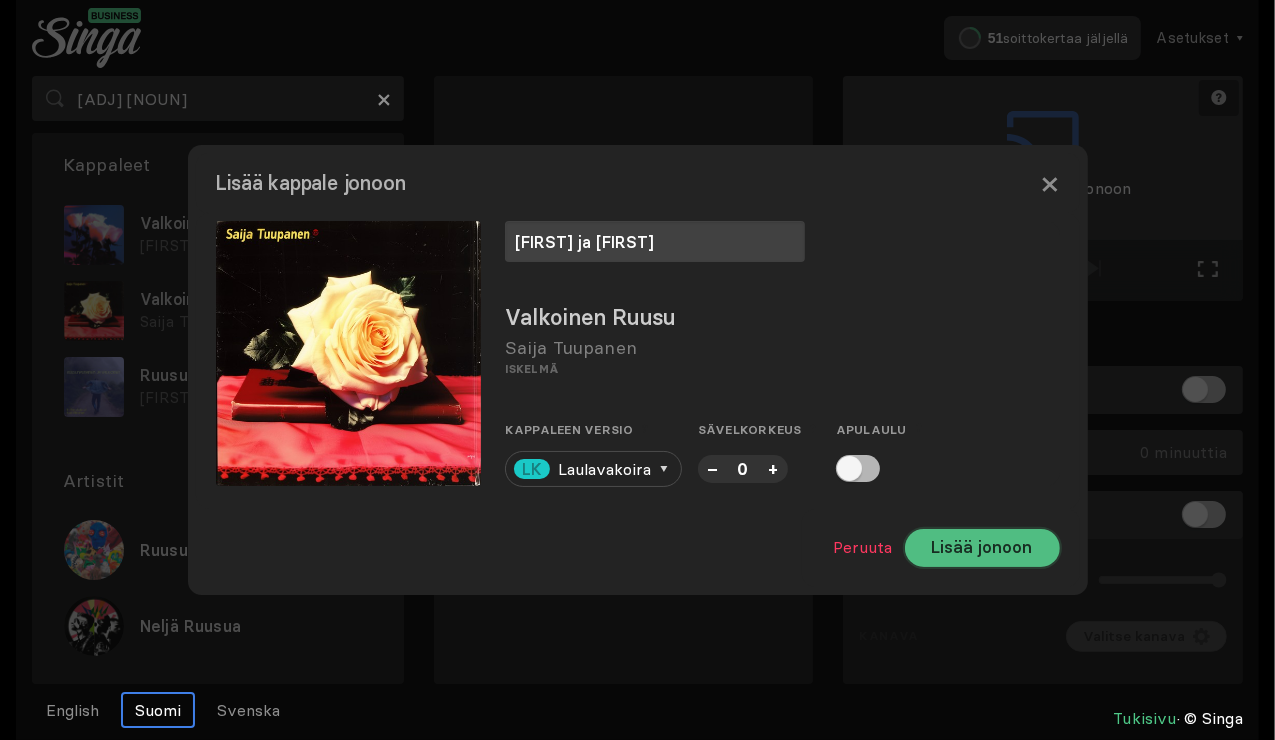 click on "Lisää jonoon" at bounding box center [982, 548] 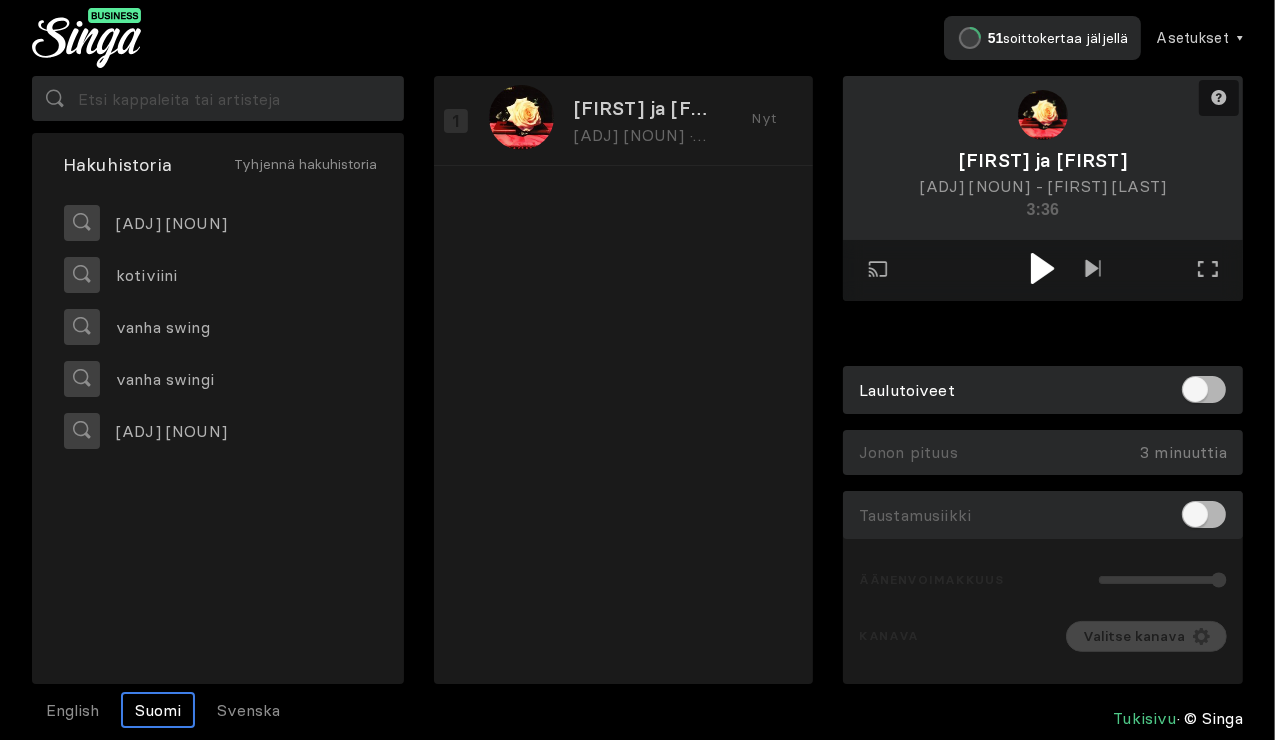 click at bounding box center (1042, 268) 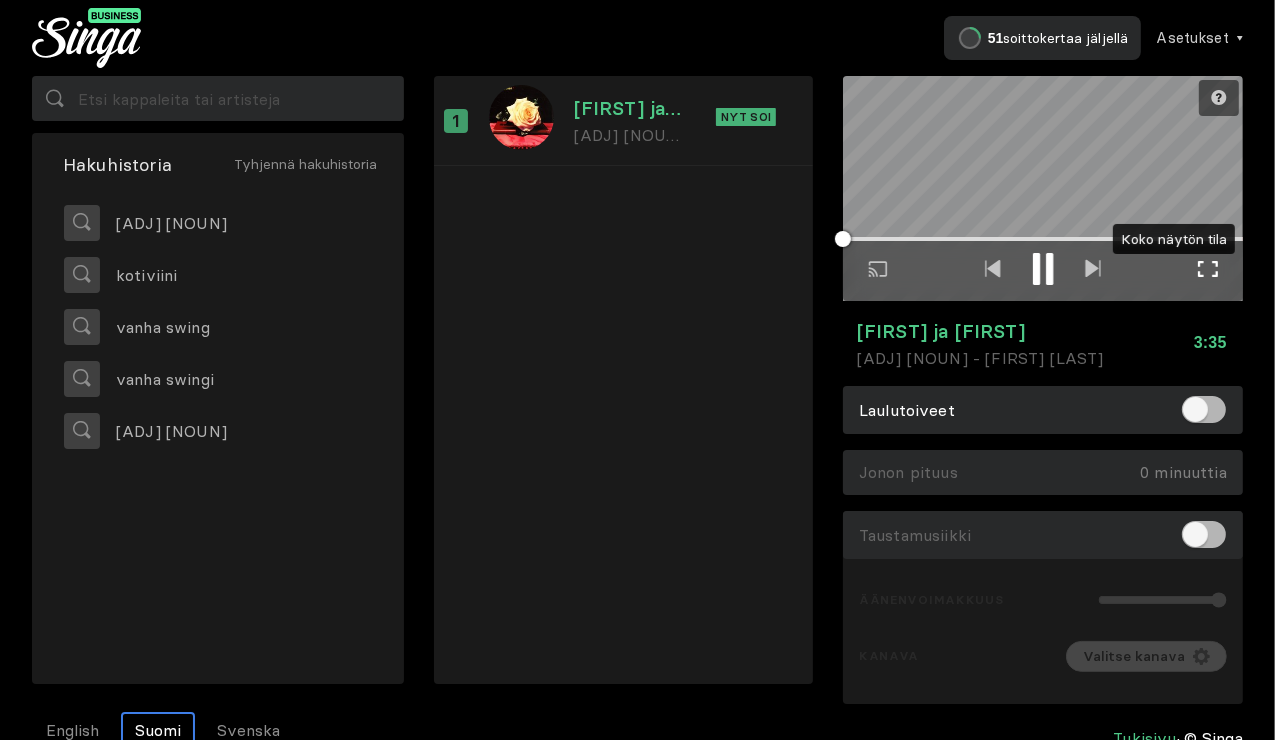 click at bounding box center [1208, 269] 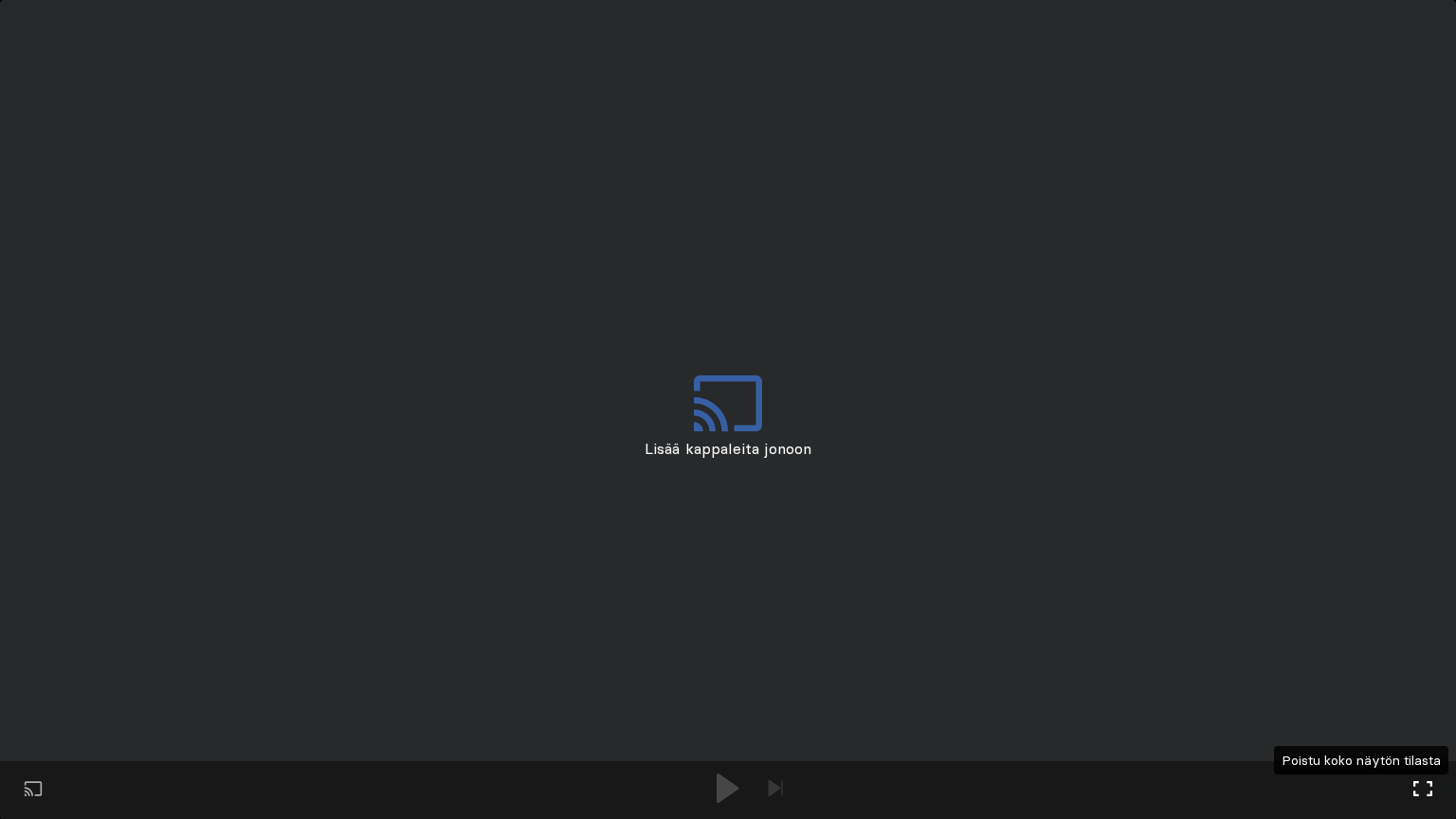 click at bounding box center [1423, 789] 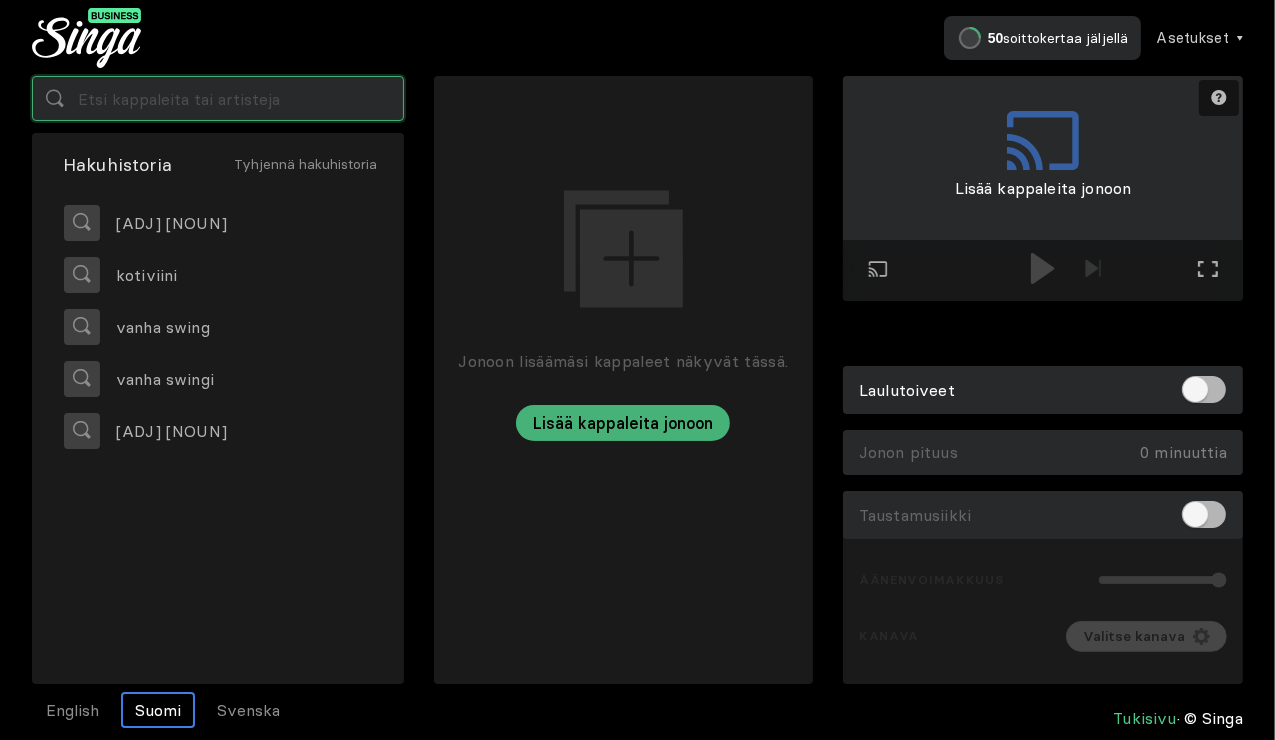 drag, startPoint x: 116, startPoint y: 106, endPoint x: 131, endPoint y: 121, distance: 21.213203 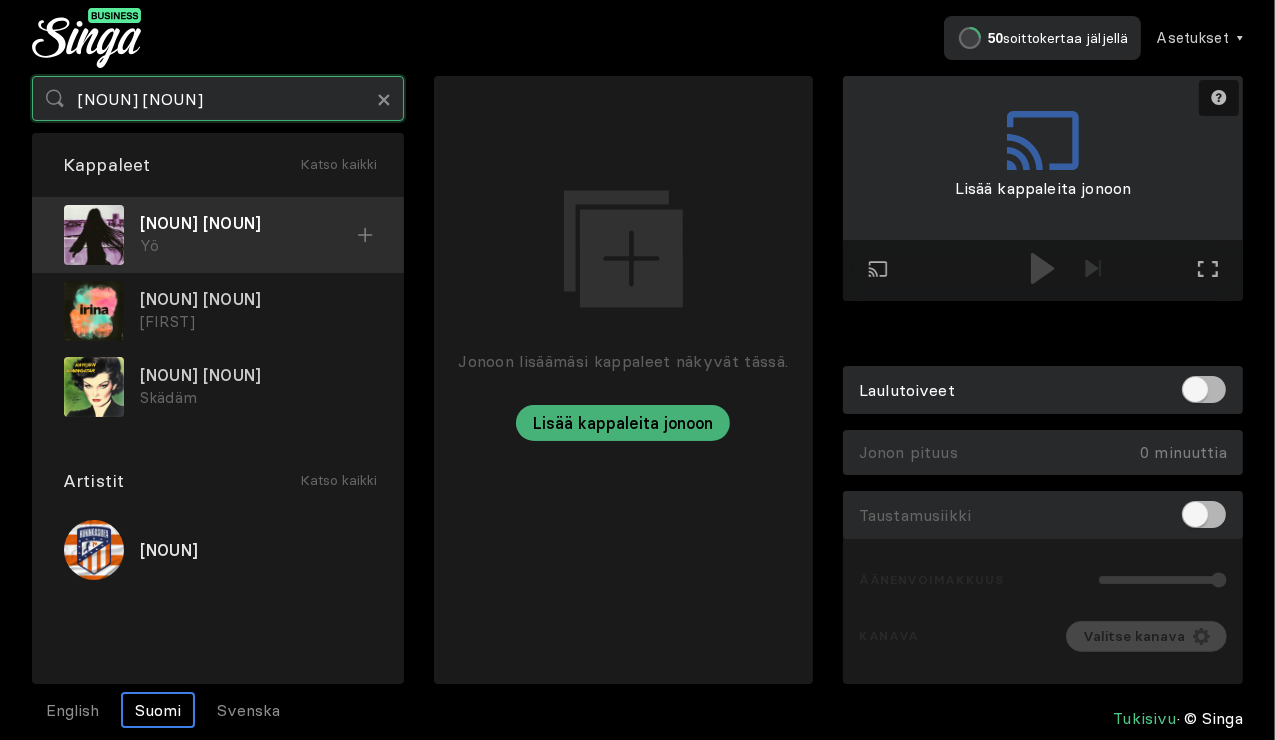 type on "katujen kuningatar" 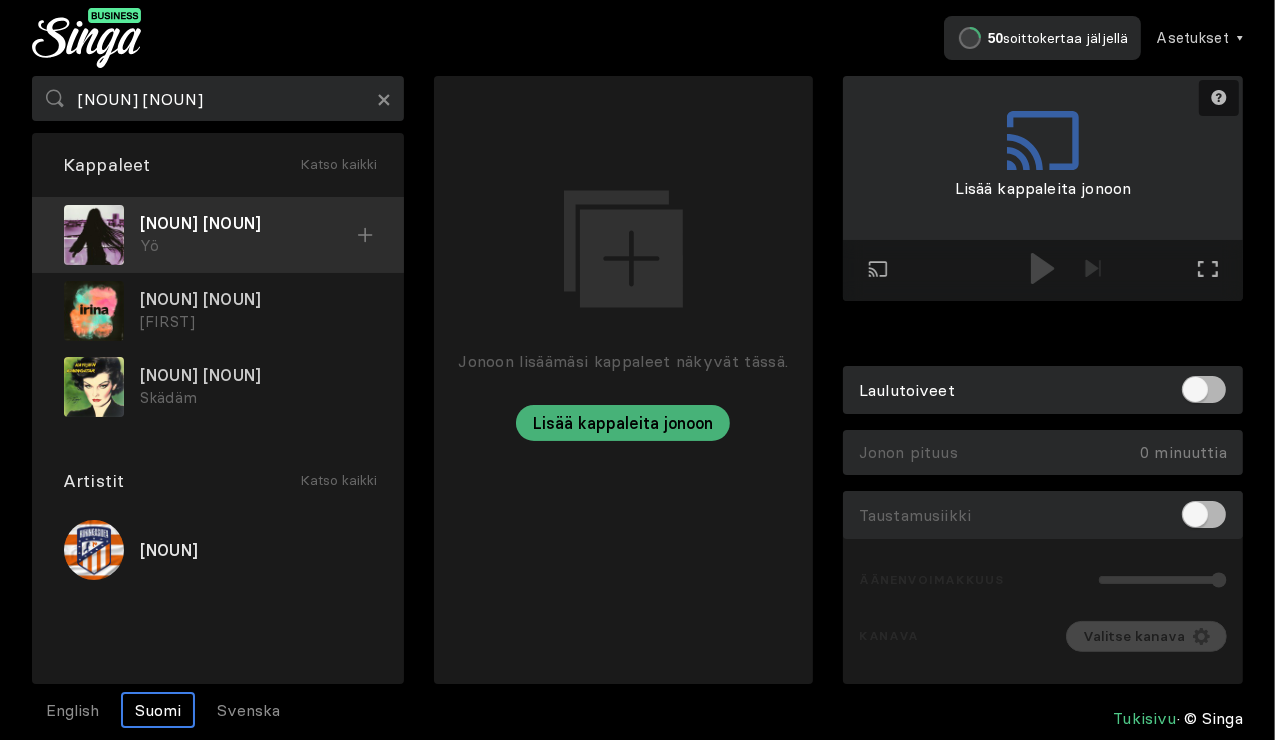 click on "Katujen kuningatar" at bounding box center [248, 223] 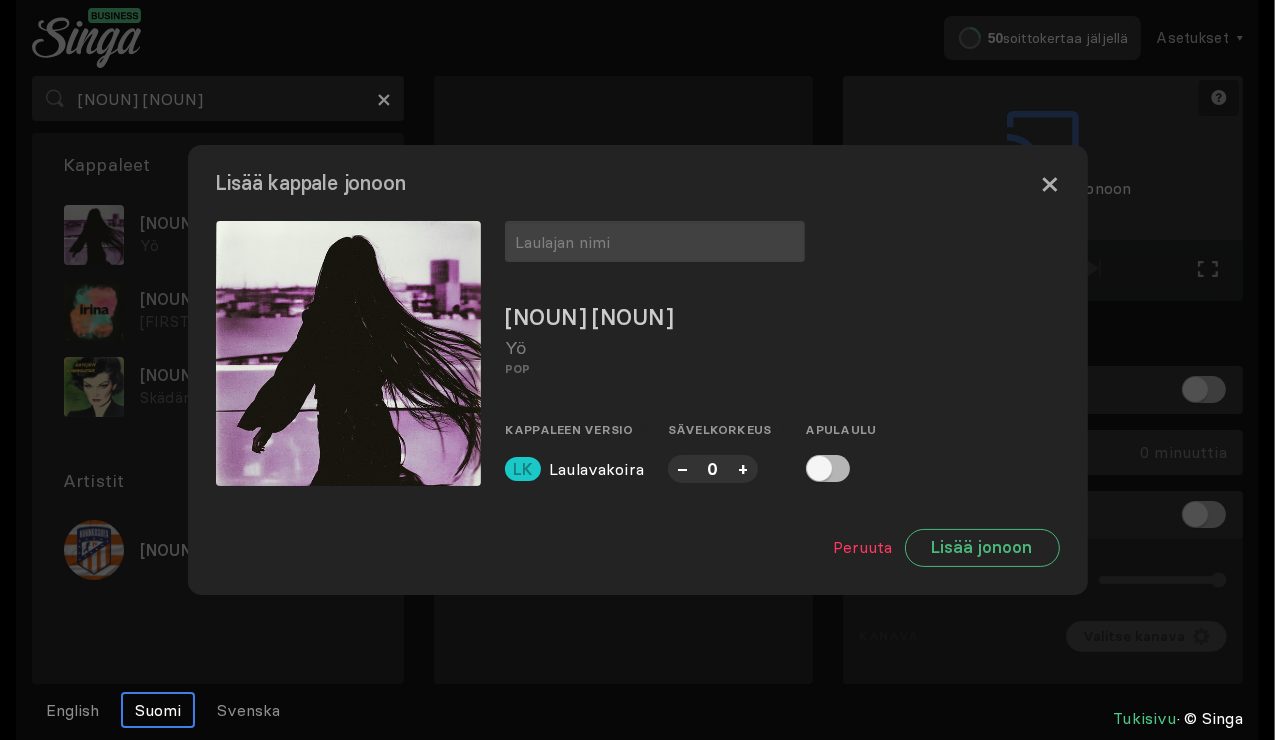 click on "×" at bounding box center (1050, 183) 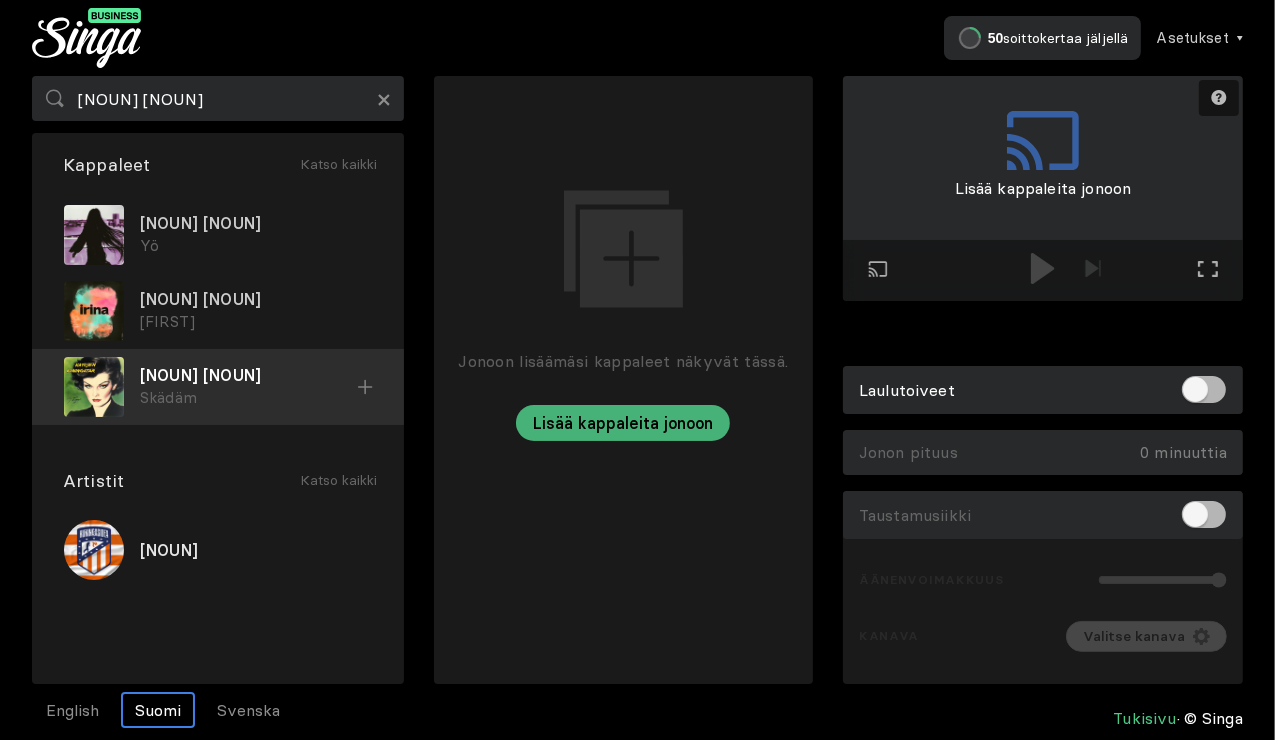 click on "Katujen kuningatar" at bounding box center (256, 223) 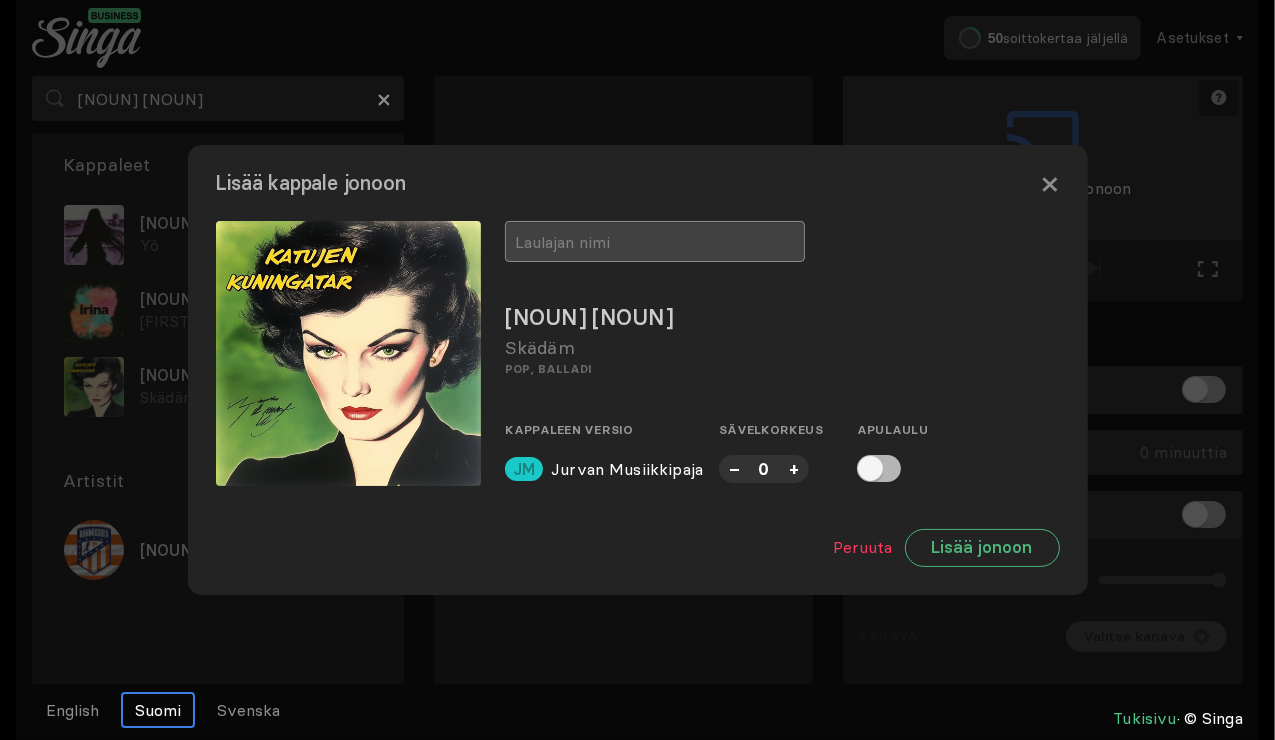 drag, startPoint x: 565, startPoint y: 240, endPoint x: 526, endPoint y: 230, distance: 40.261642 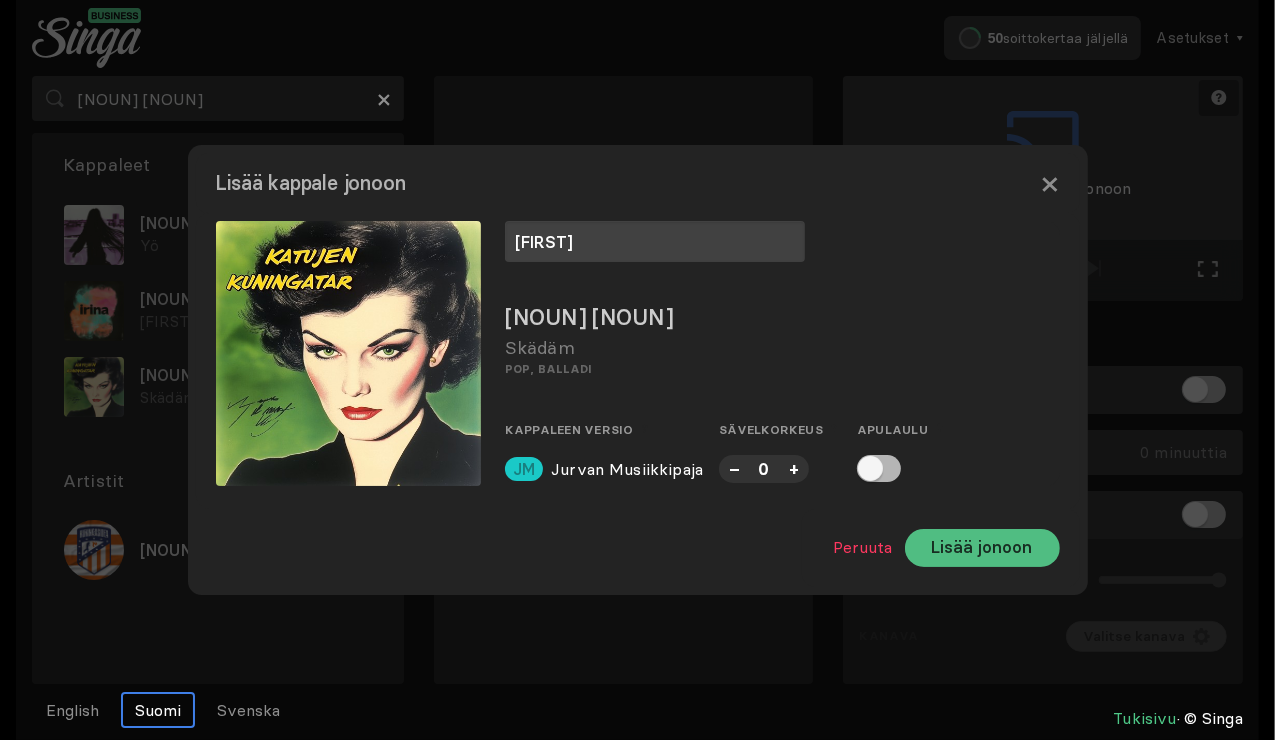 type on "piia" 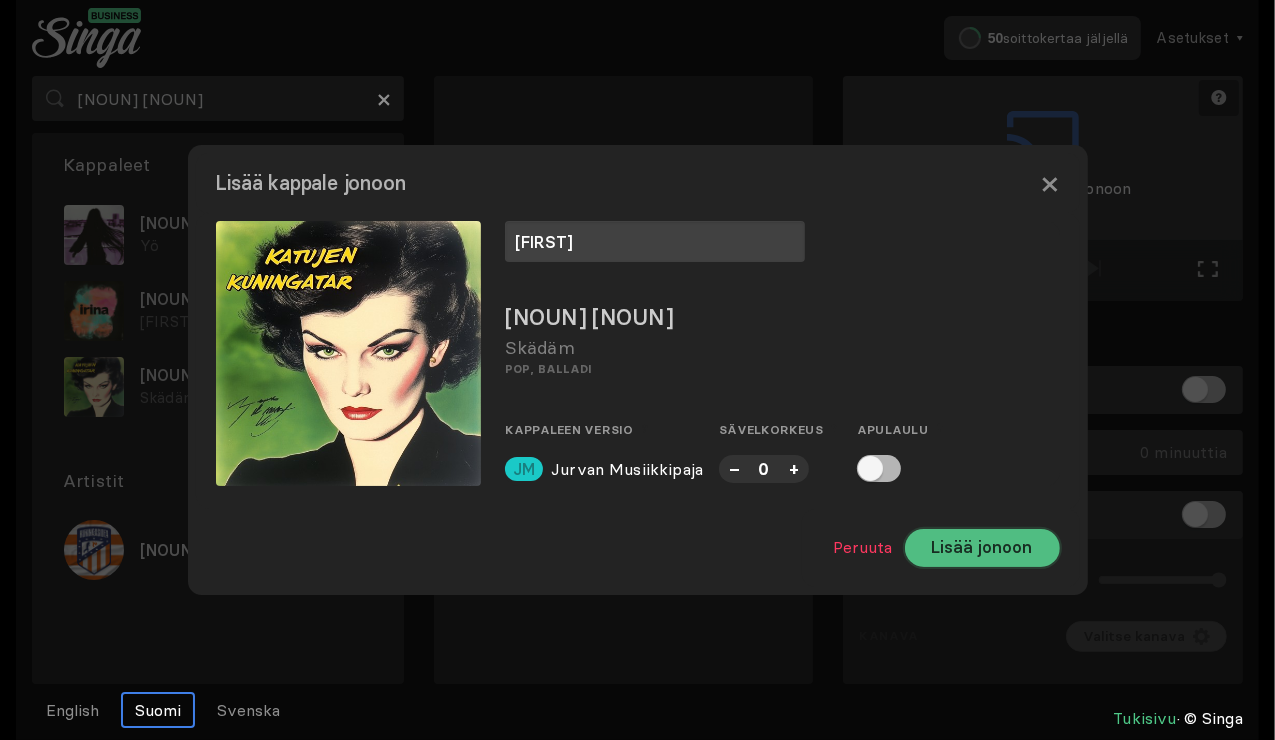 click on "Lisää jonoon" at bounding box center [982, 548] 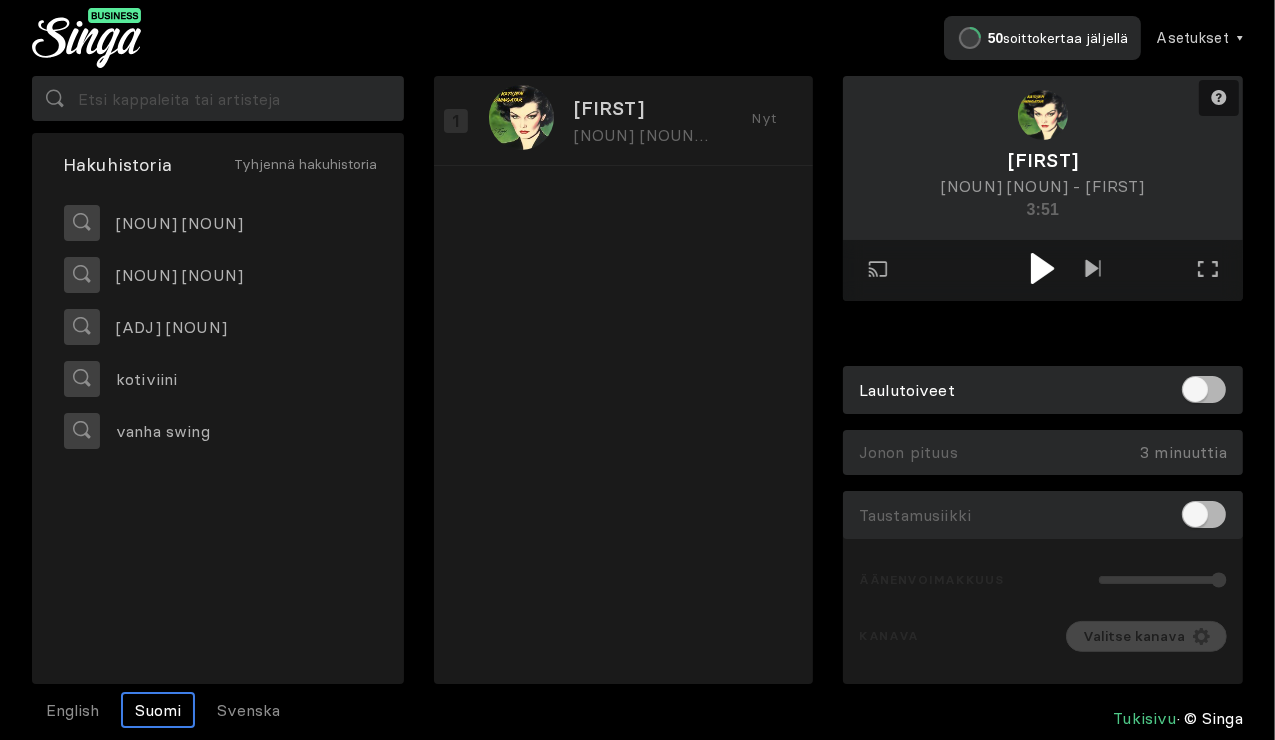 click at bounding box center [1042, 268] 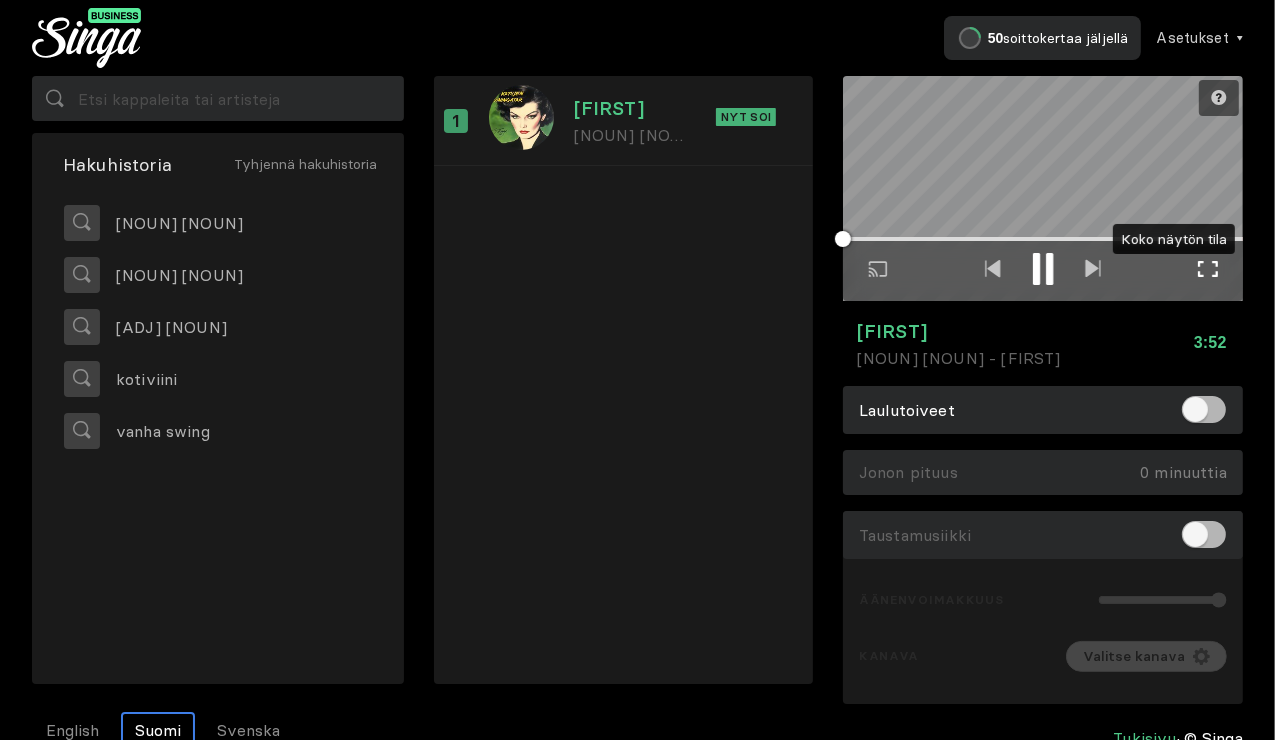 click on "Koko näytön tila Poistu koko näytön tilasta" at bounding box center [1208, 271] 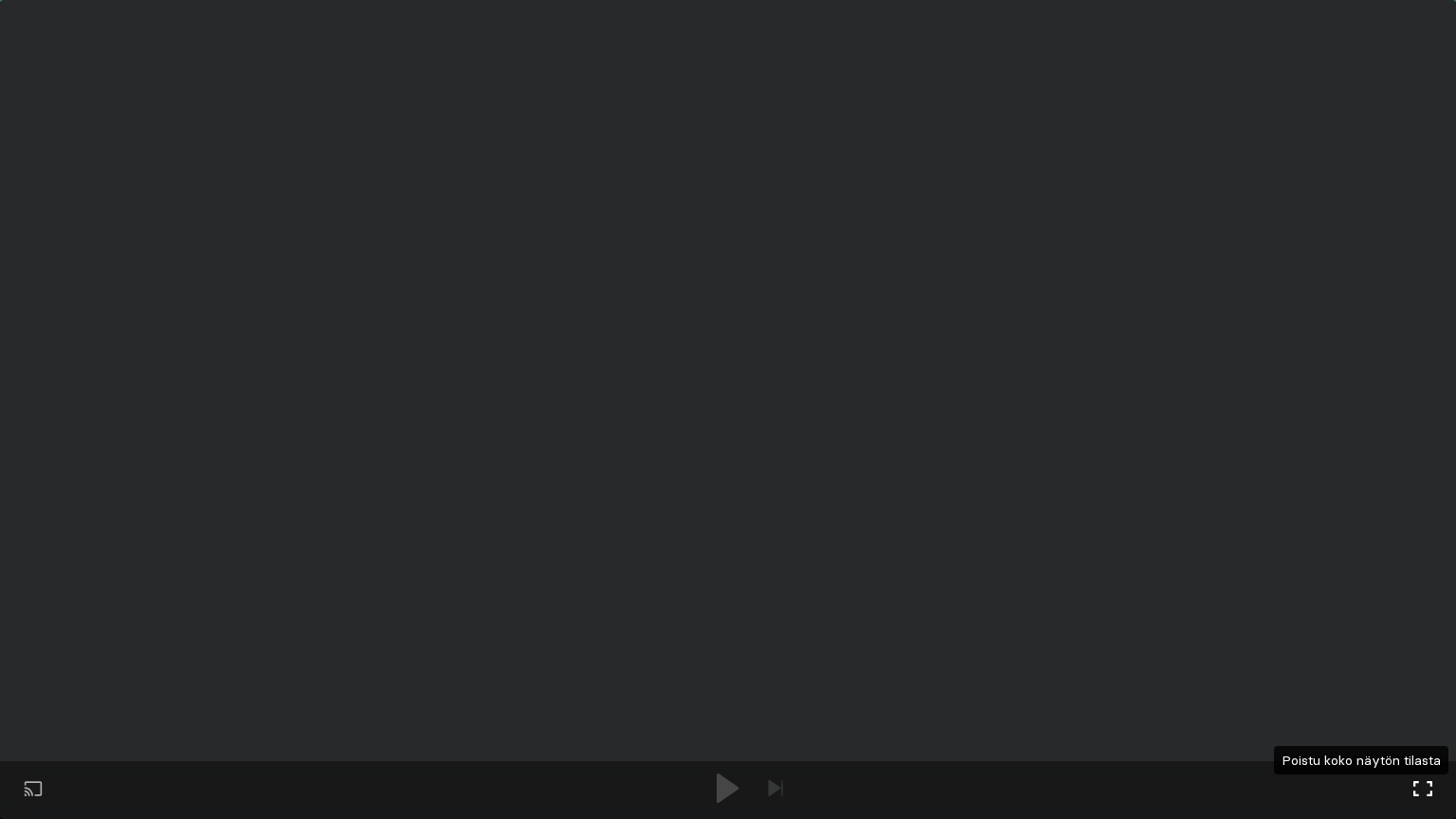 click on "Koko näytön tila Poistu koko näytön tilasta" at bounding box center [1423, 791] 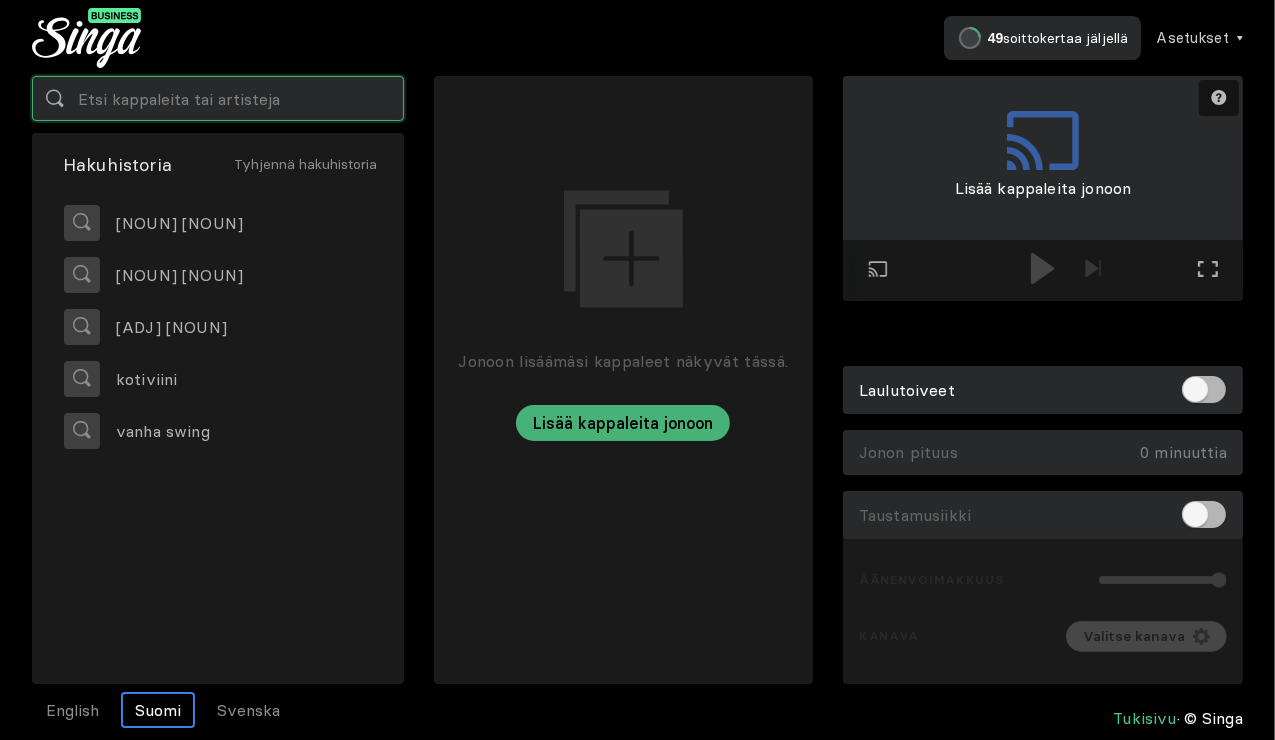 drag, startPoint x: 217, startPoint y: 109, endPoint x: 235, endPoint y: 118, distance: 20.12461 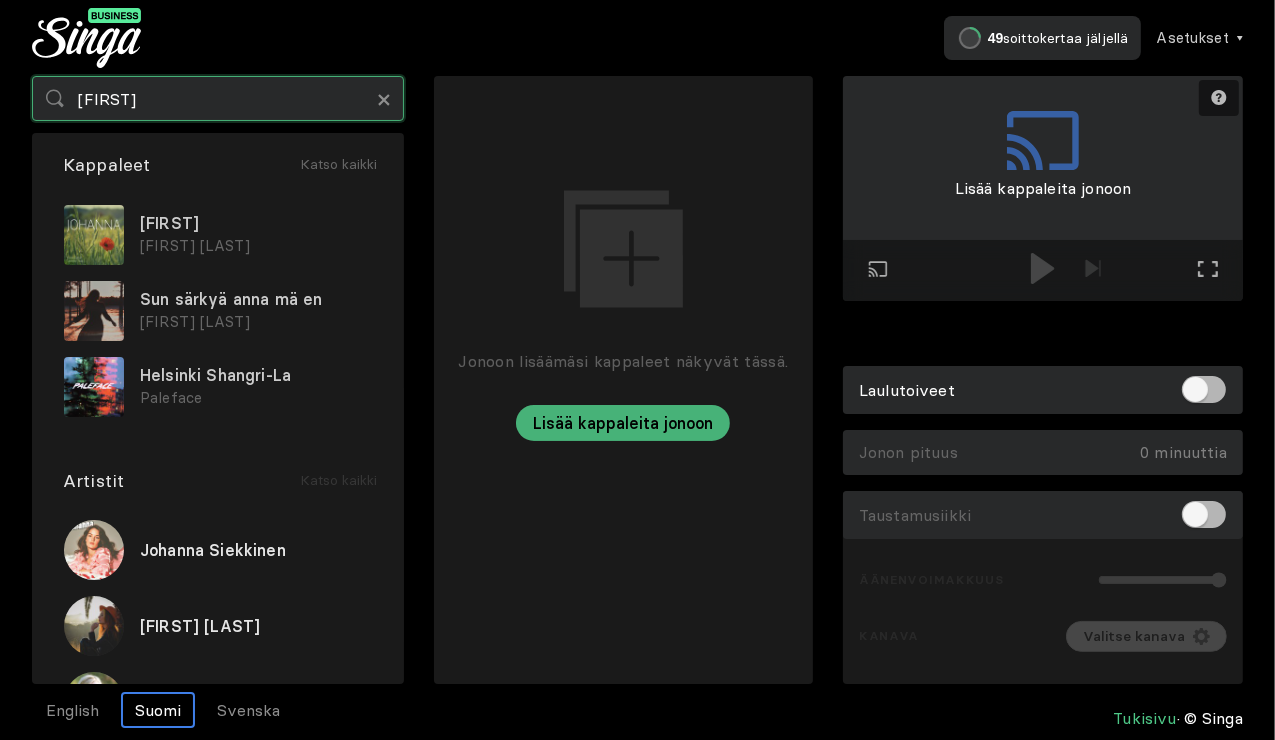 type on "[FIRST]" 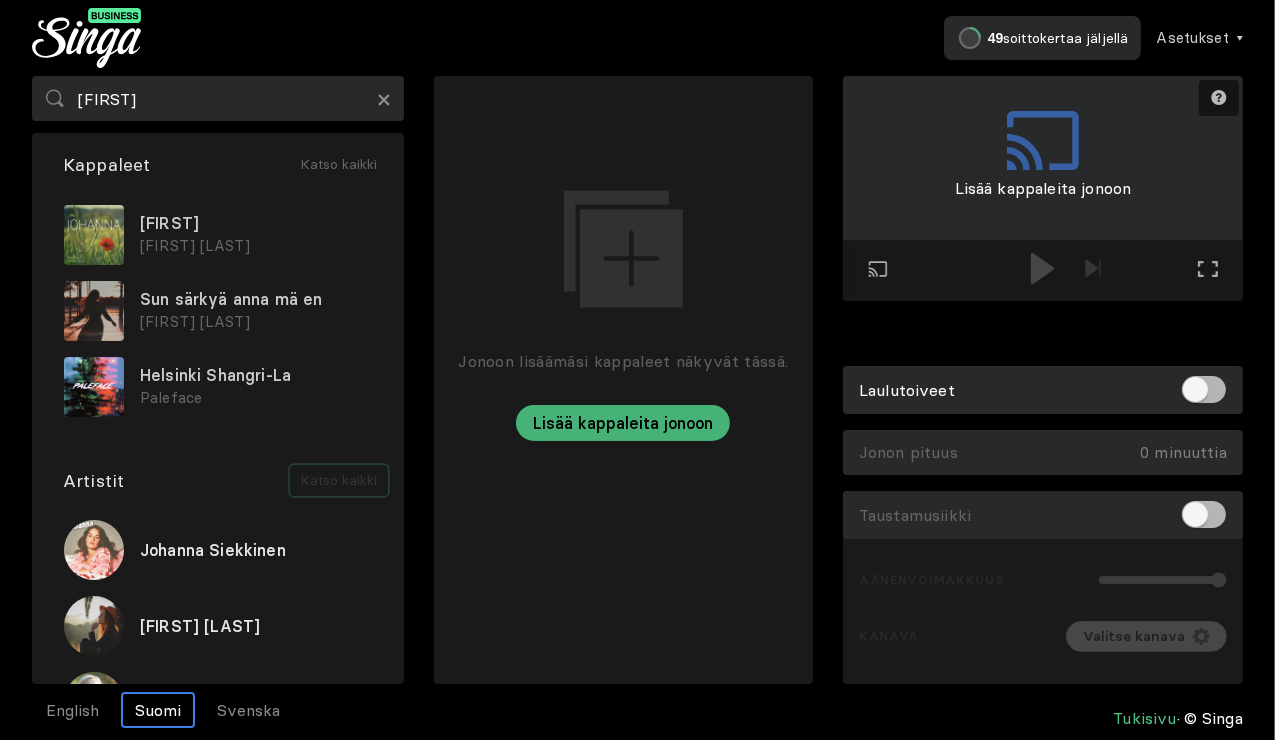 click on "Katso kaikki" at bounding box center (339, 165) 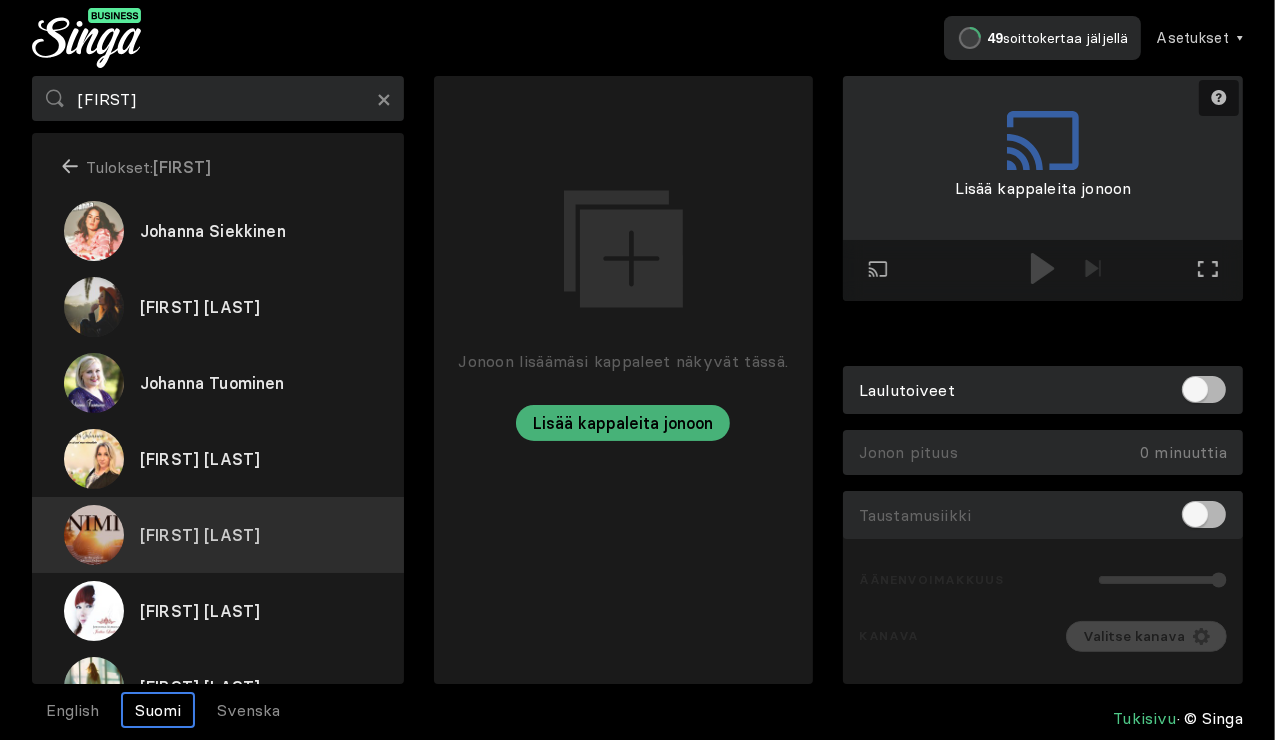 click on "Johanna Debreczeni" at bounding box center (213, 231) 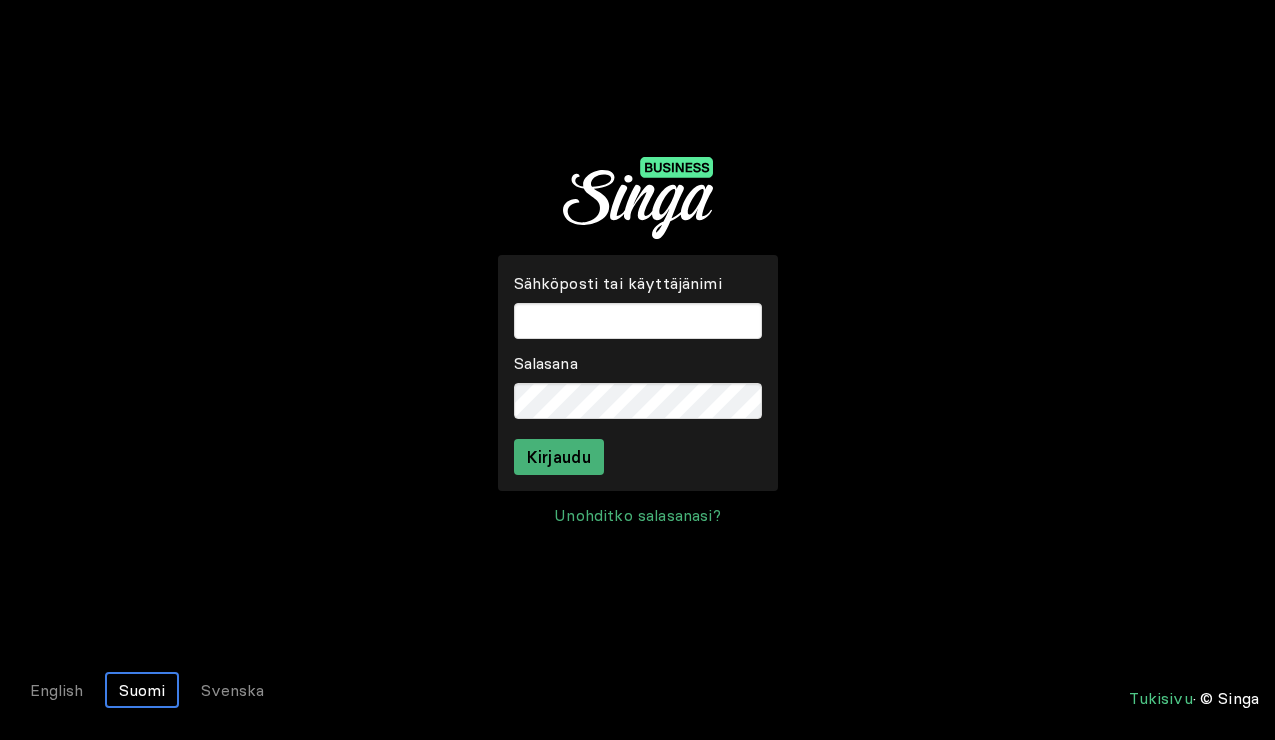 scroll, scrollTop: 0, scrollLeft: 0, axis: both 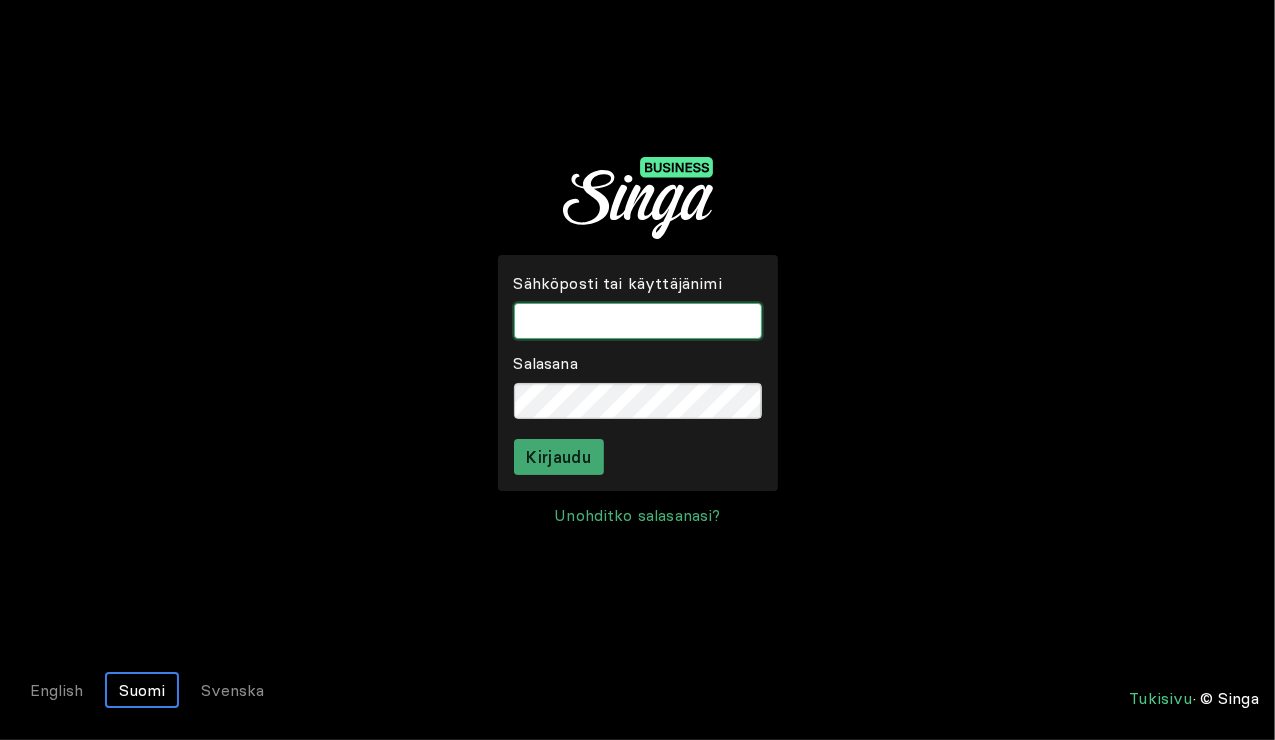 type on "[FIRST][EMAIL]" 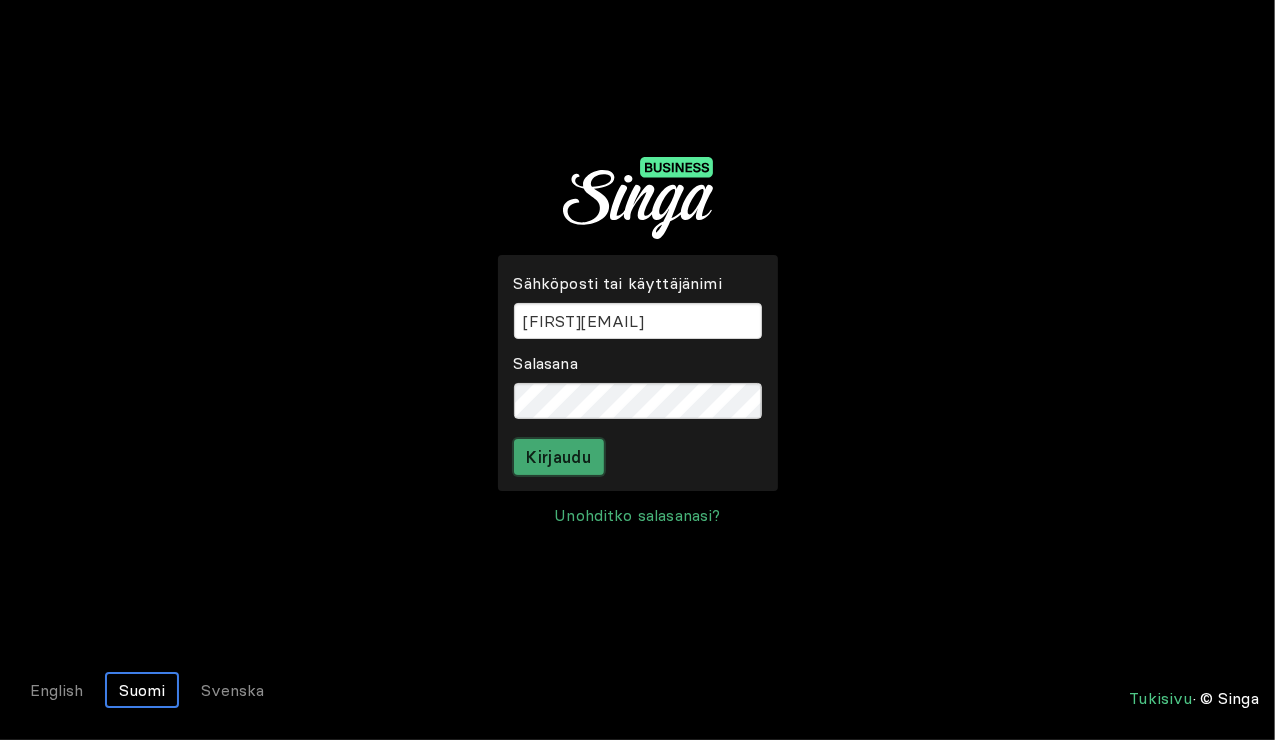 click on "Kirjaudu" at bounding box center [559, 457] 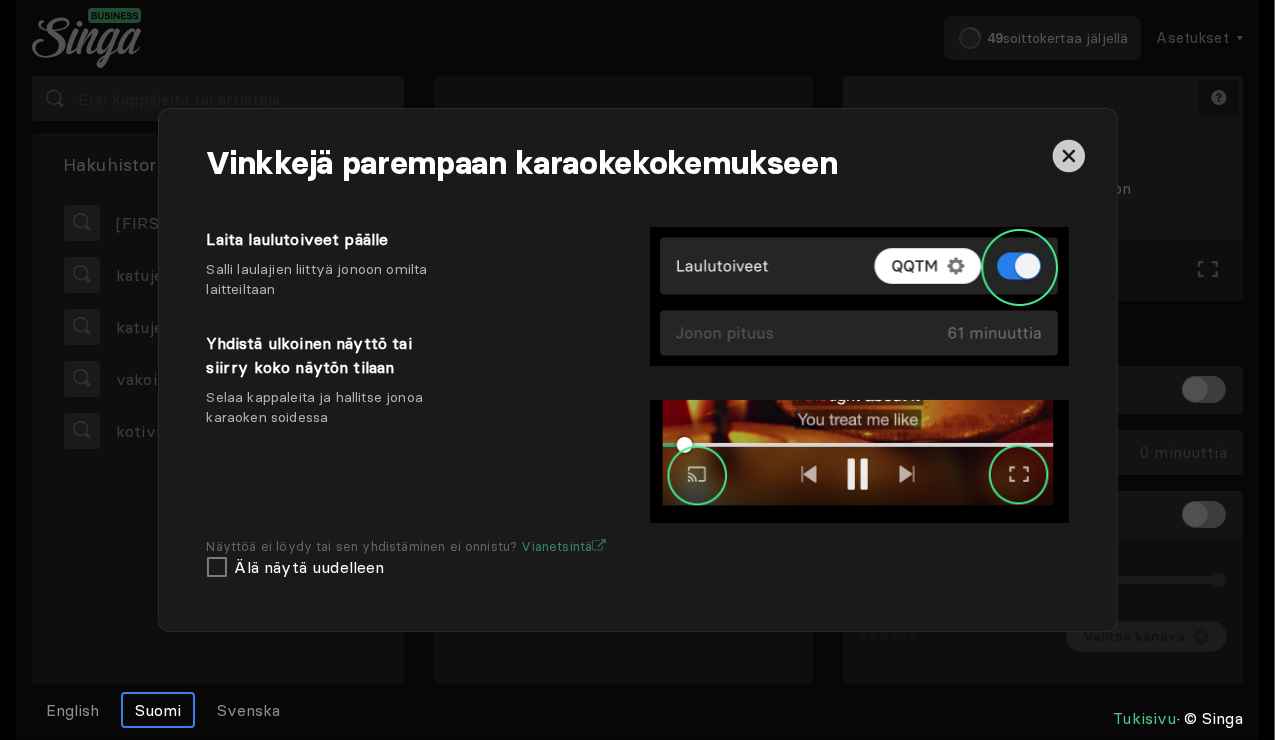 click at bounding box center (1068, 156) 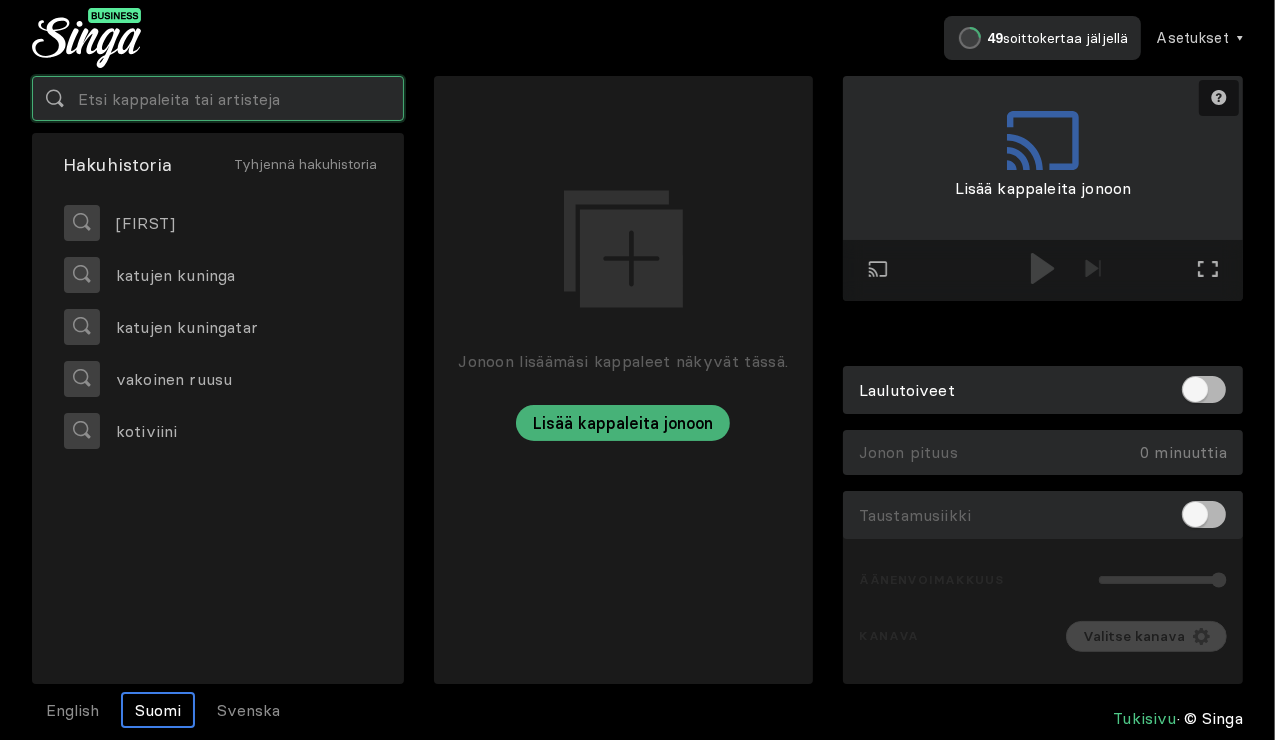 click at bounding box center (218, 98) 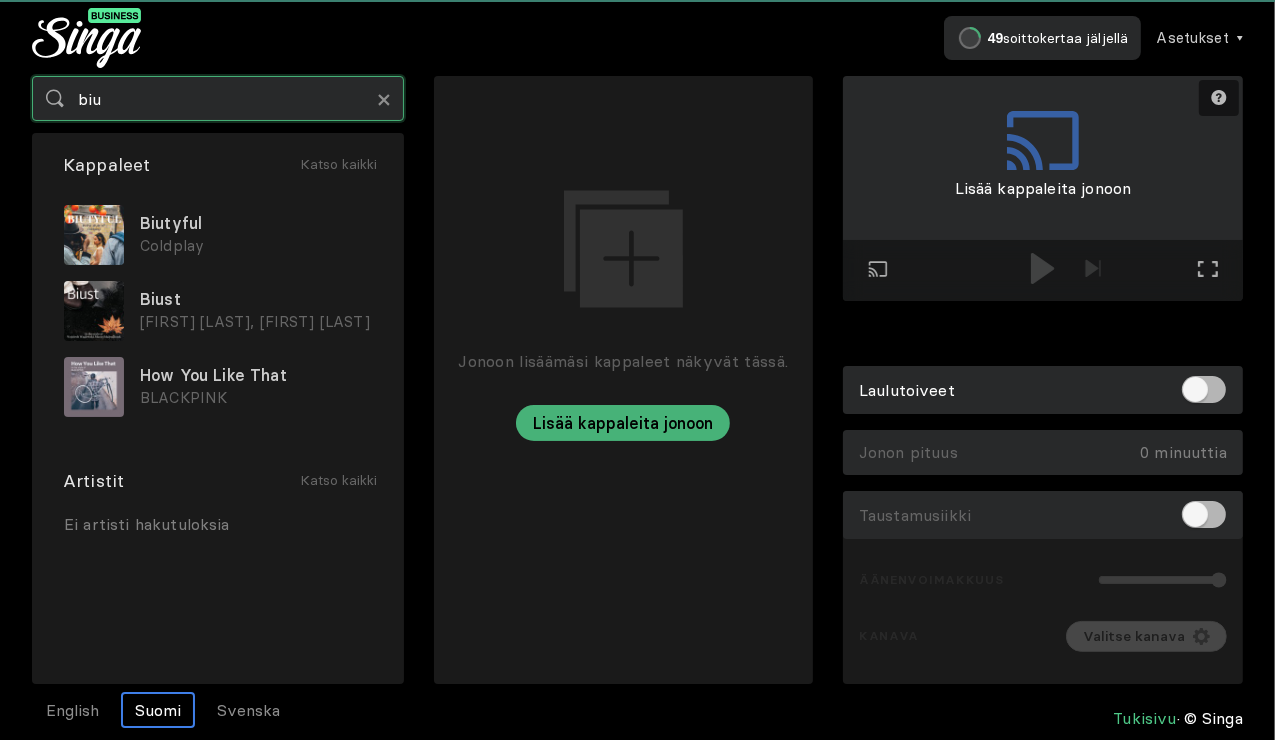 click on "biu" at bounding box center (218, 98) 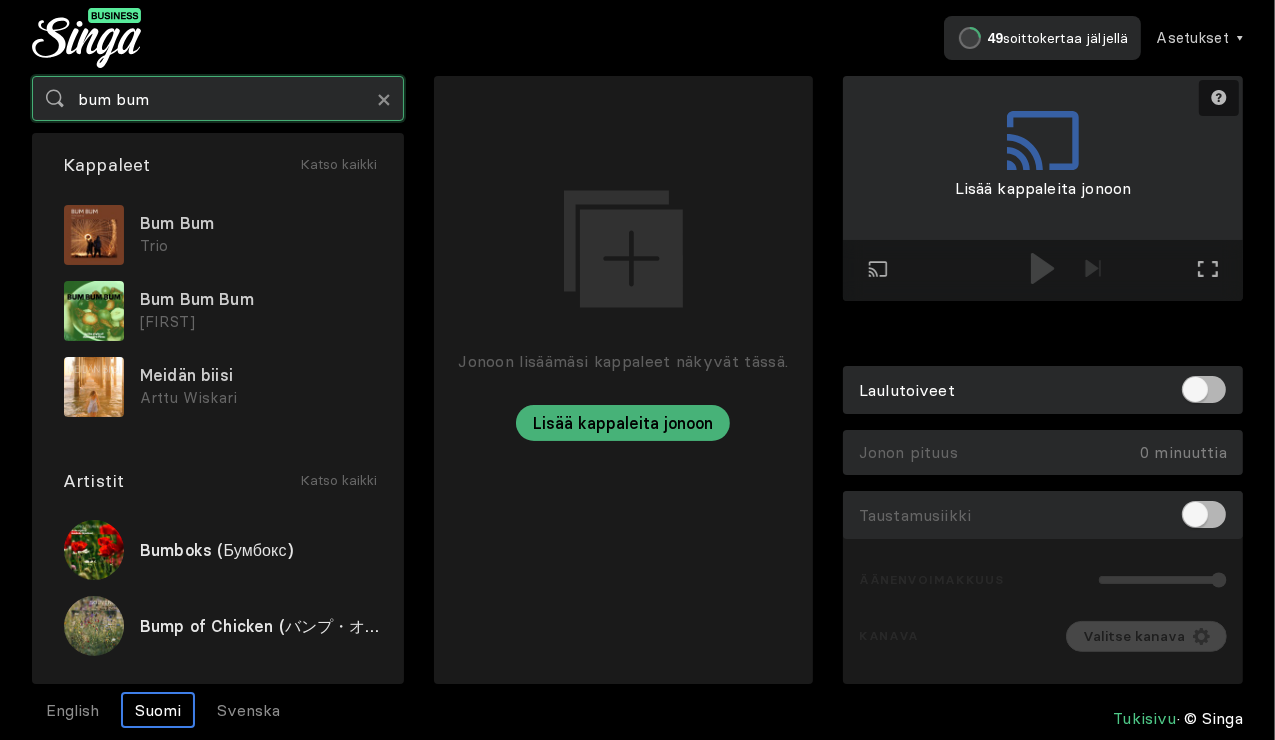 drag, startPoint x: 186, startPoint y: 112, endPoint x: 195, endPoint y: 104, distance: 12.0415945 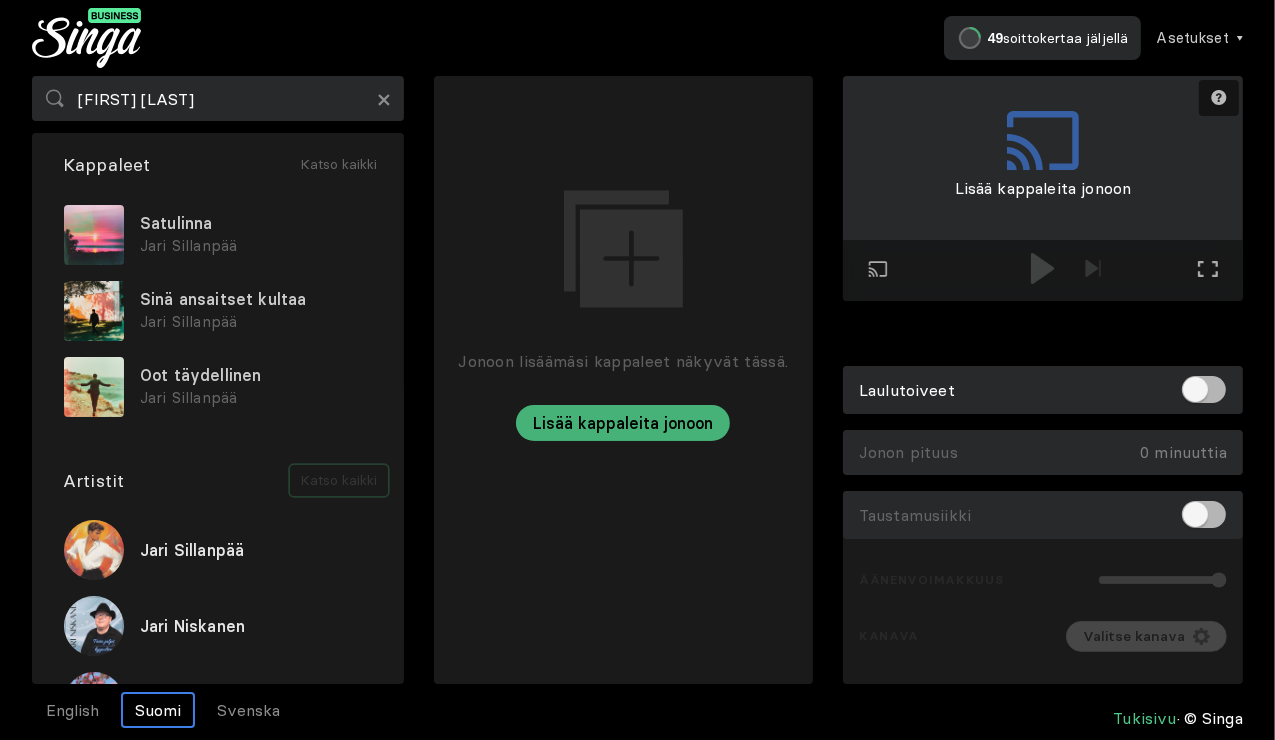 click on "Katso kaikki" at bounding box center (339, 165) 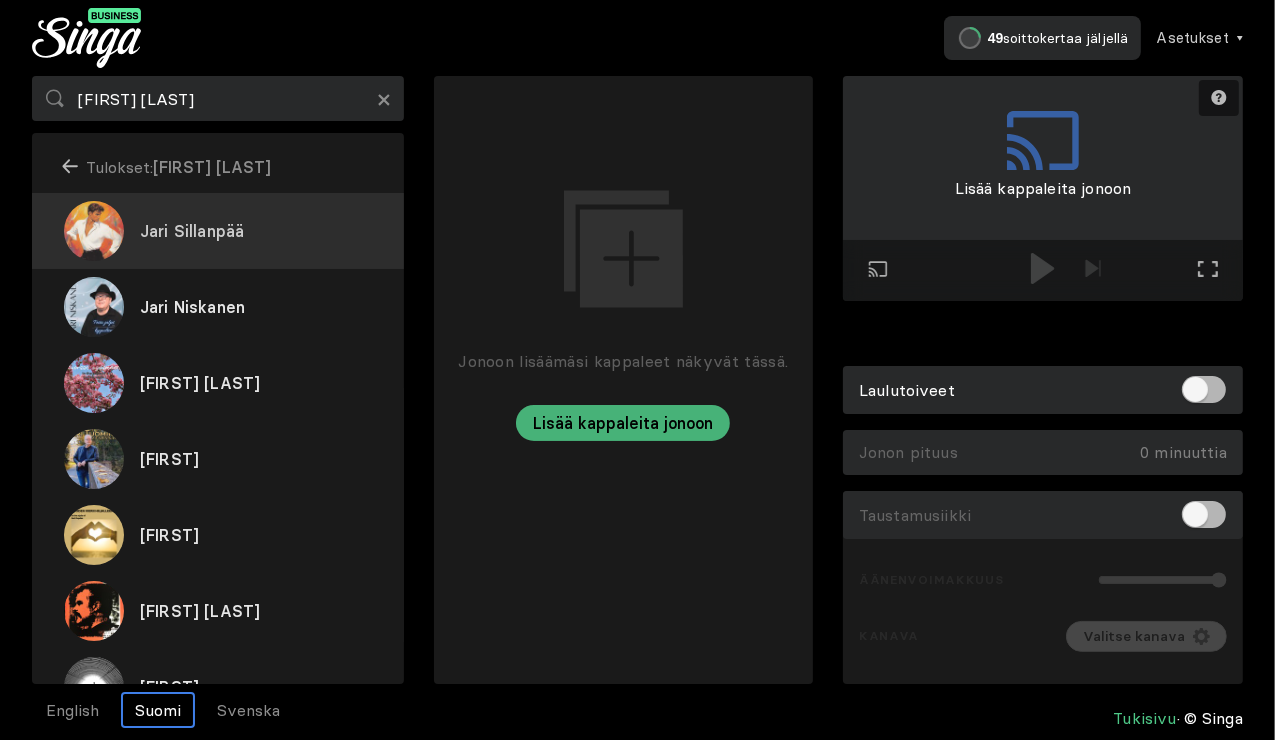 click on "Jari Sillanpää" at bounding box center [192, 231] 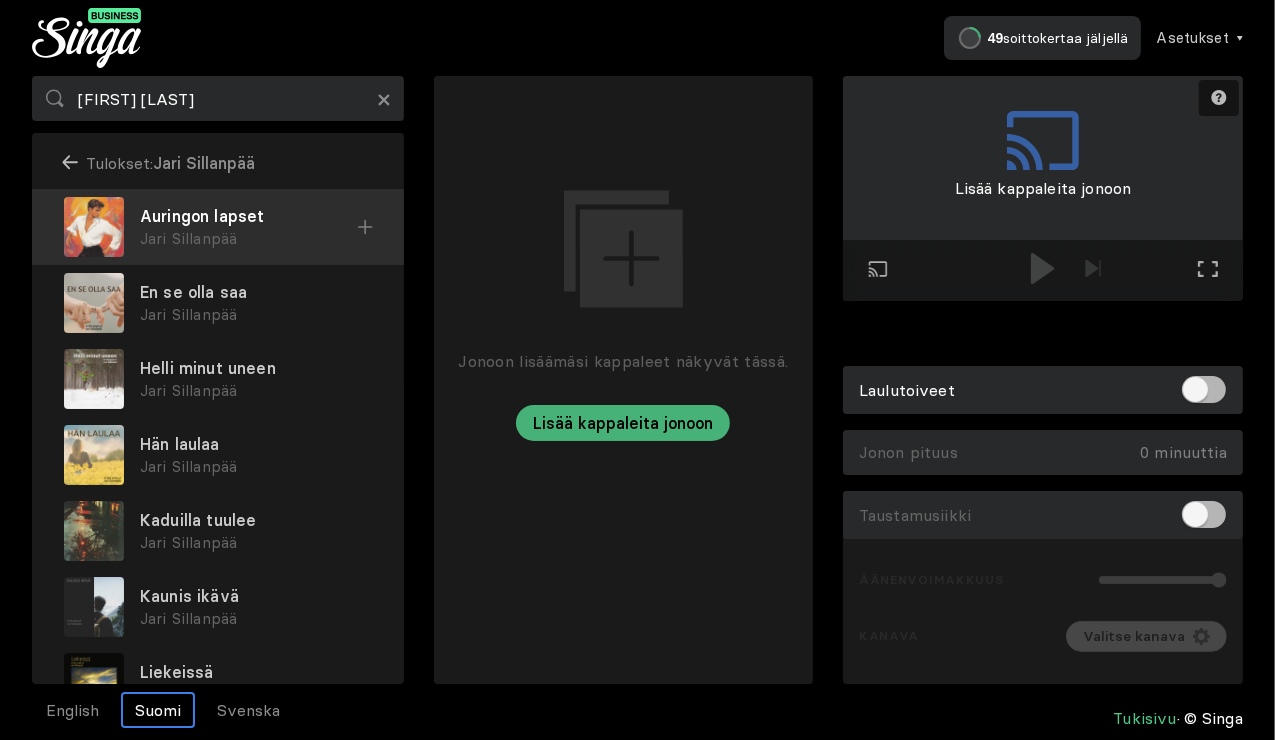 scroll, scrollTop: 0, scrollLeft: 0, axis: both 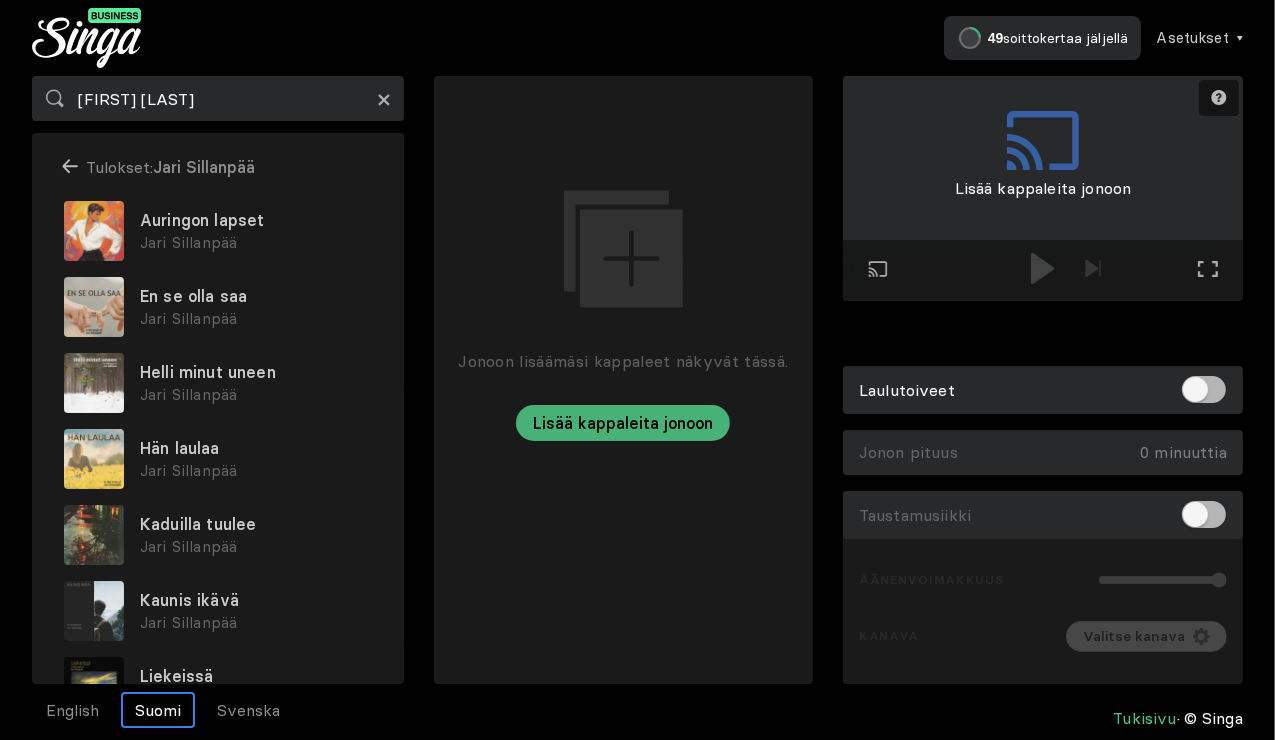 click on "×" at bounding box center [384, 99] 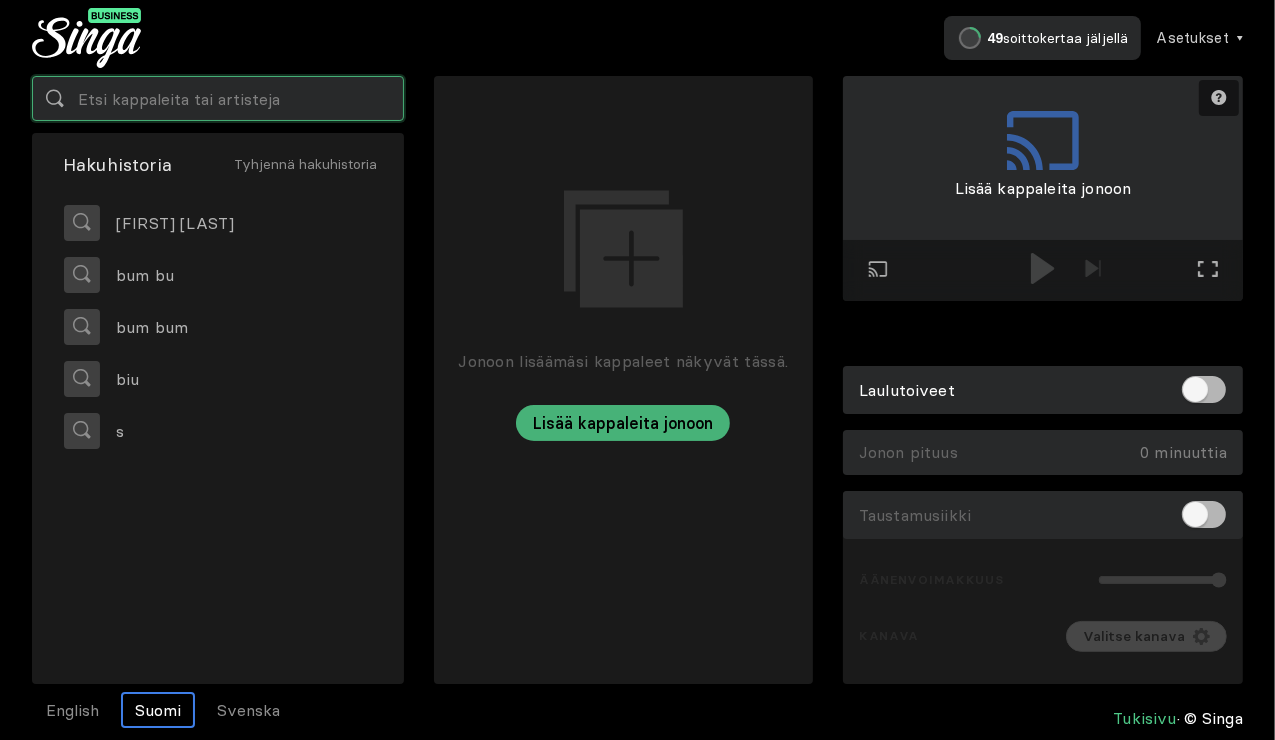 click at bounding box center (218, 98) 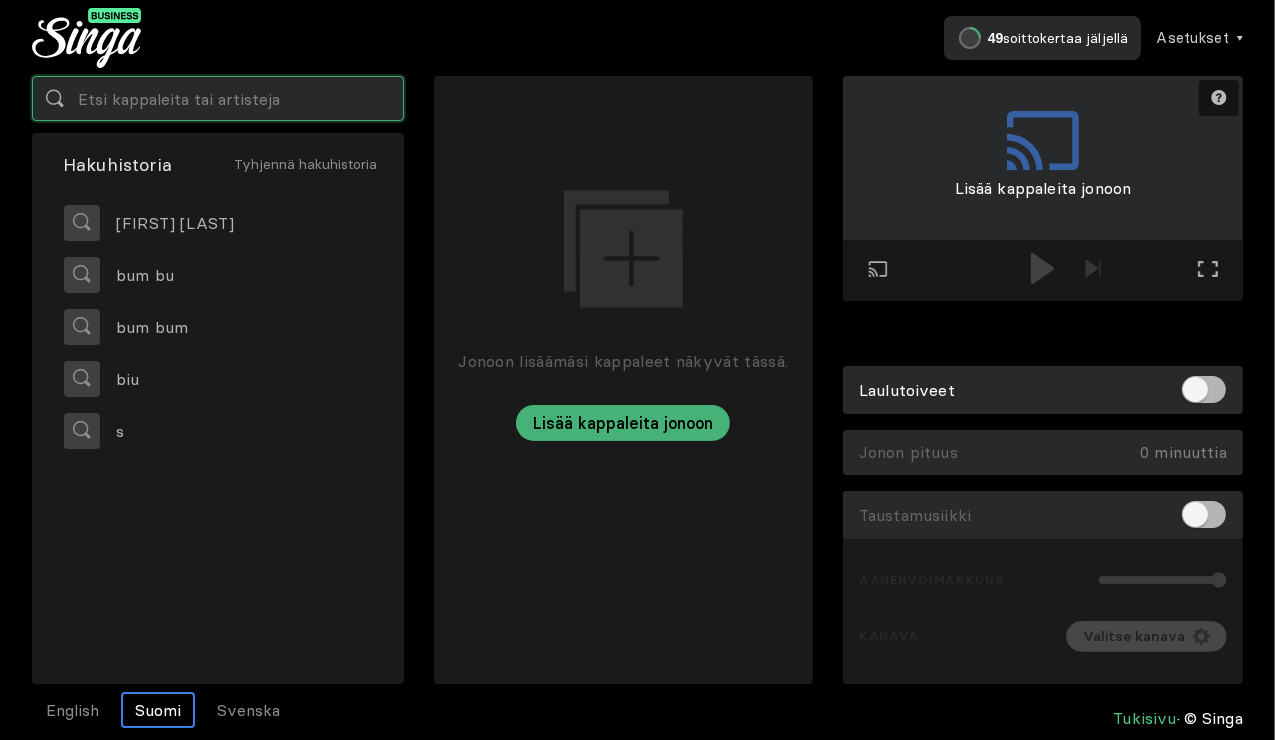 click at bounding box center (218, 98) 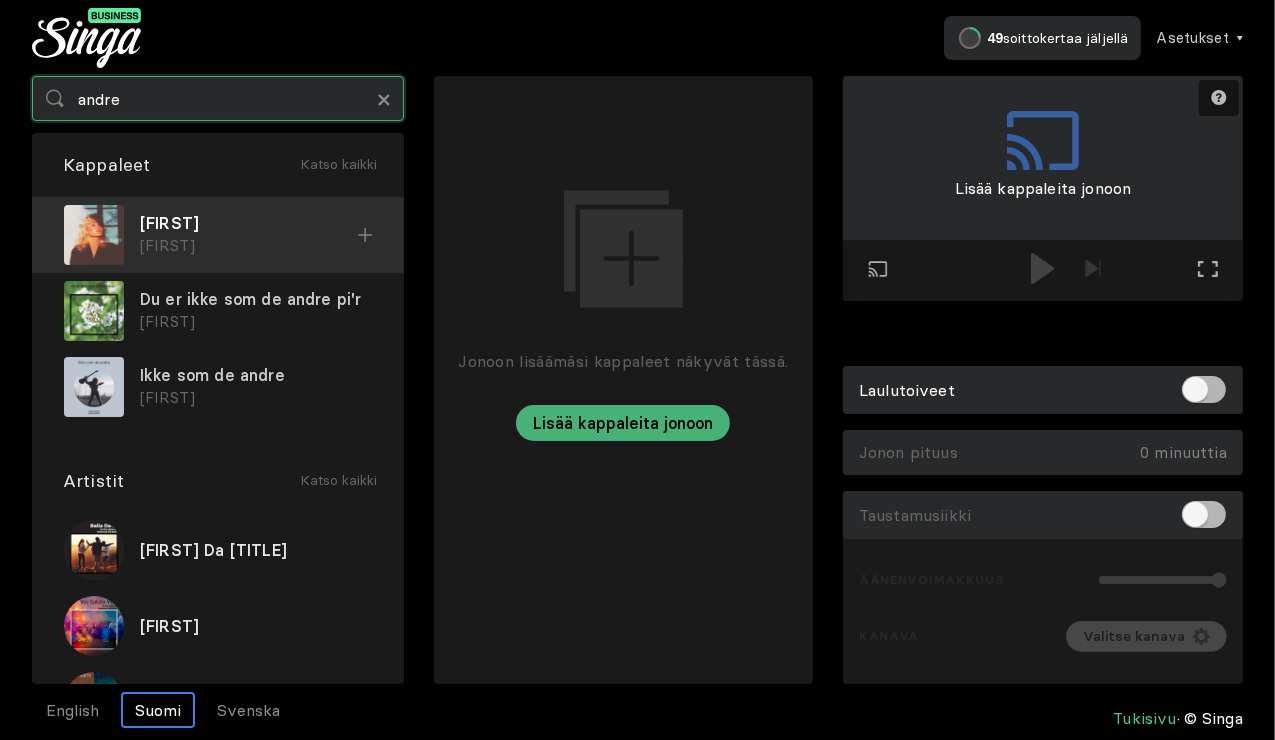 type on "andre" 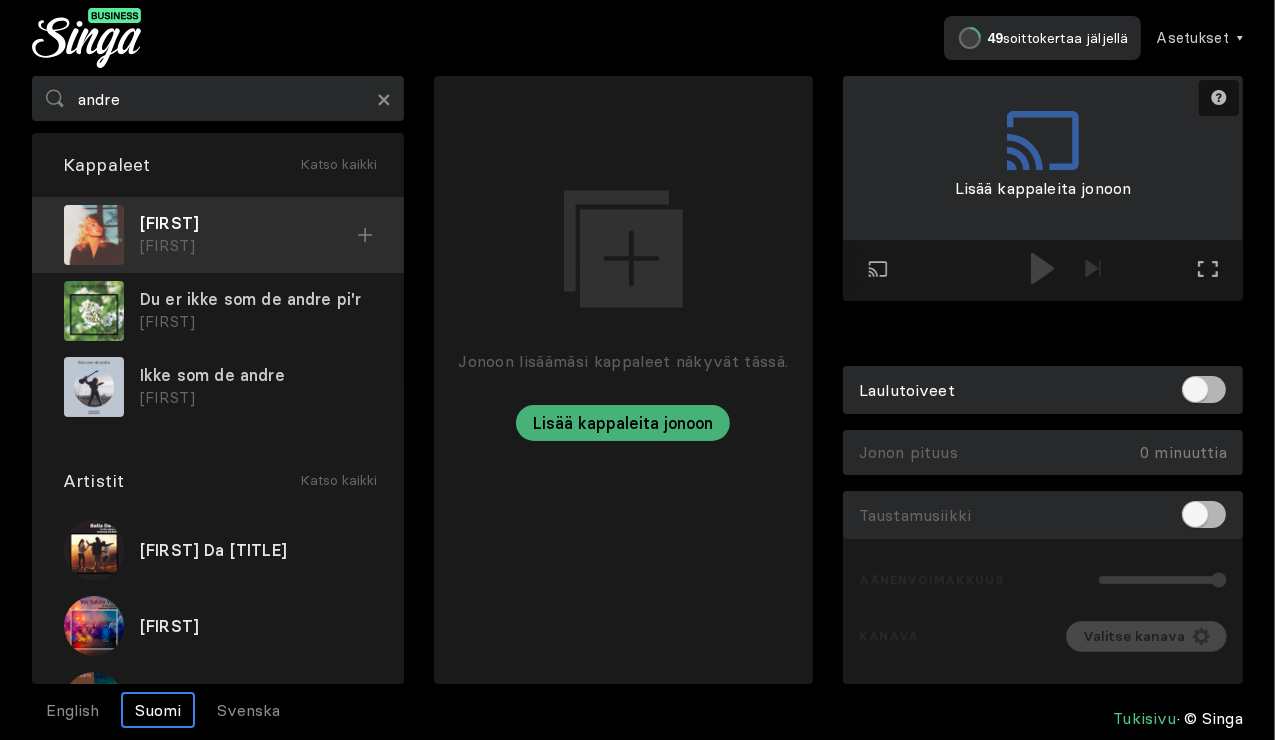 click on "[FIRST]" at bounding box center (248, 223) 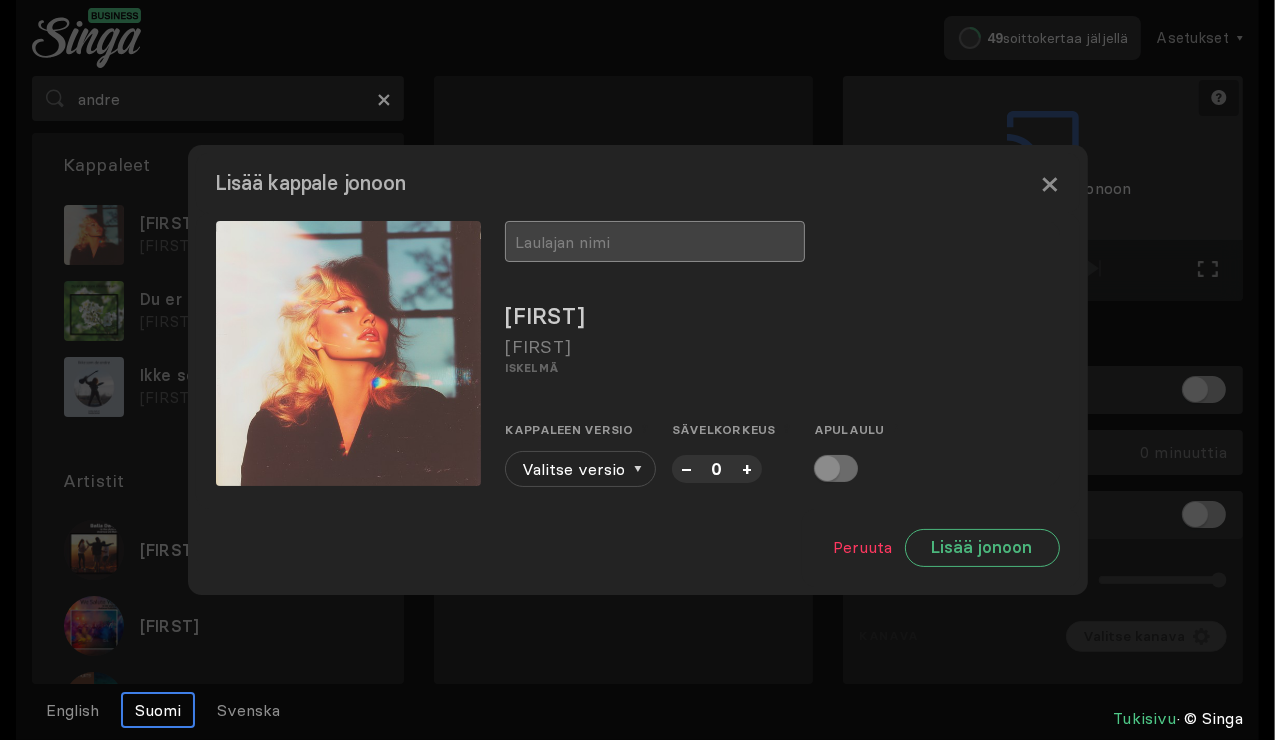 click at bounding box center (655, 241) 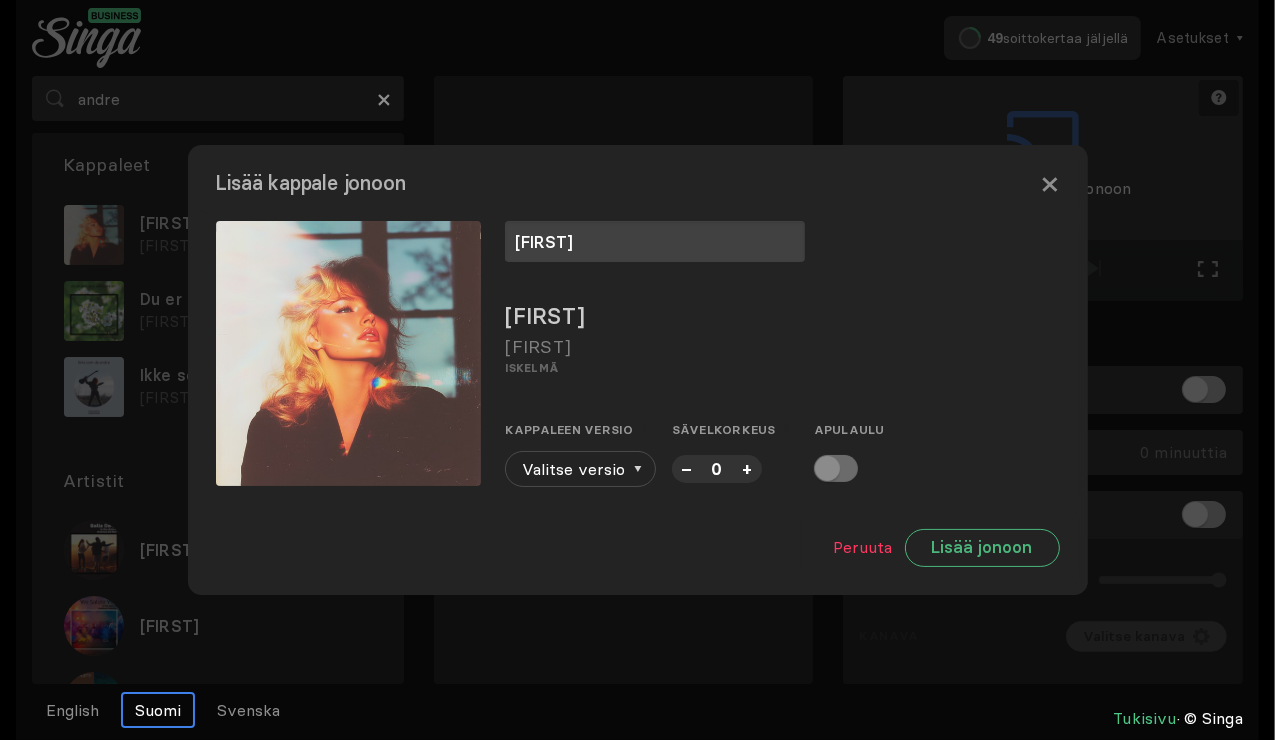 type on "[FIRST]" 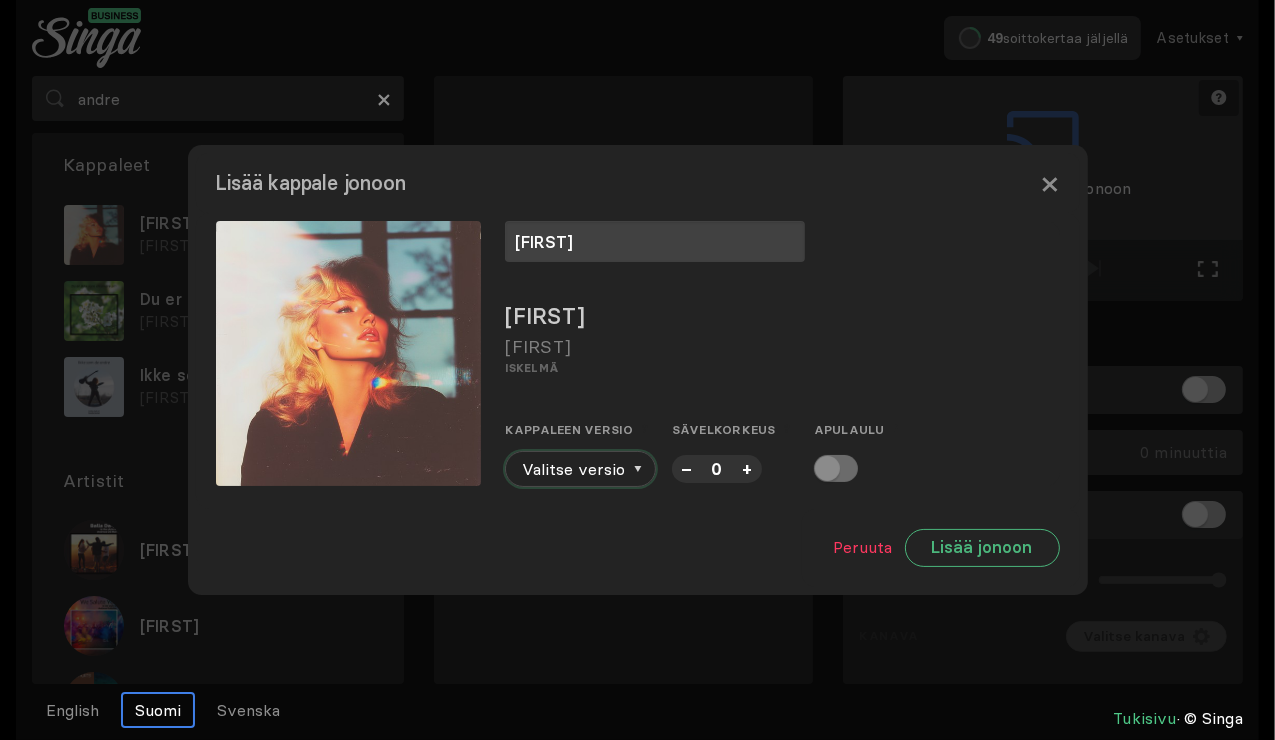 click on "Valitse versio" at bounding box center [580, 469] 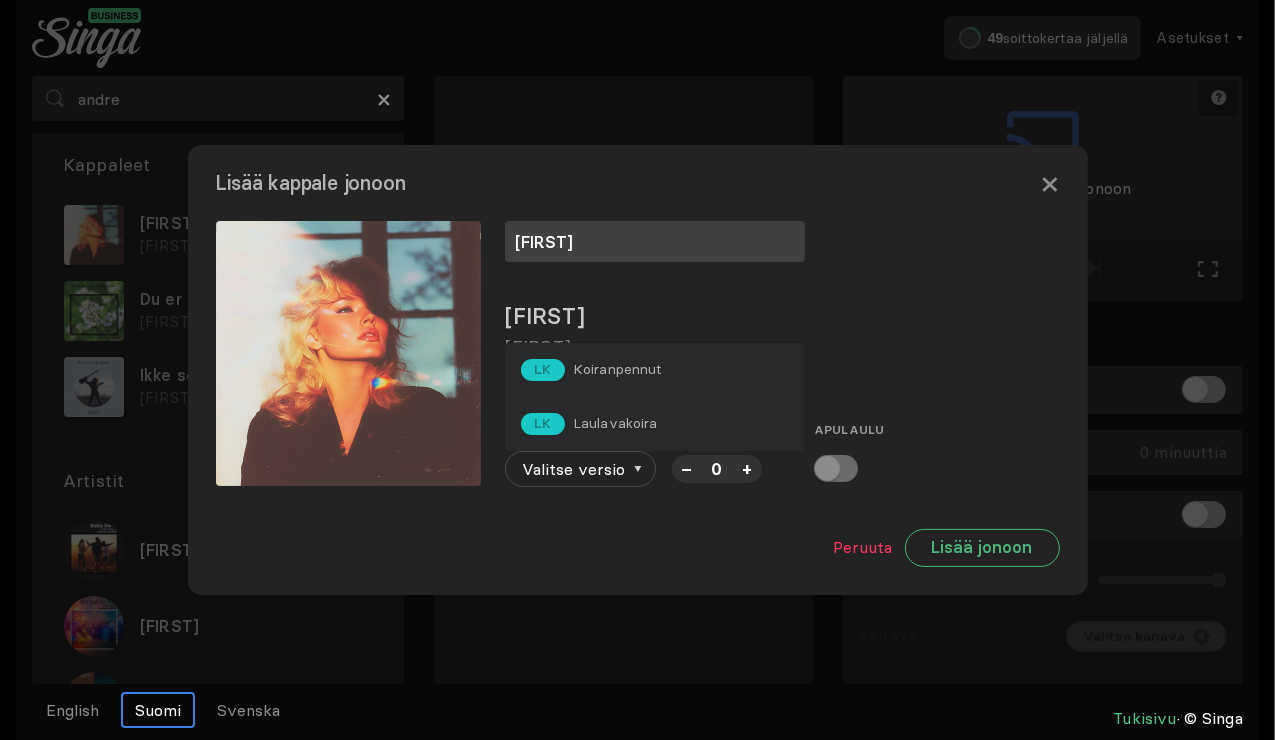 click on "LK Laulavakoira" at bounding box center (655, 370) 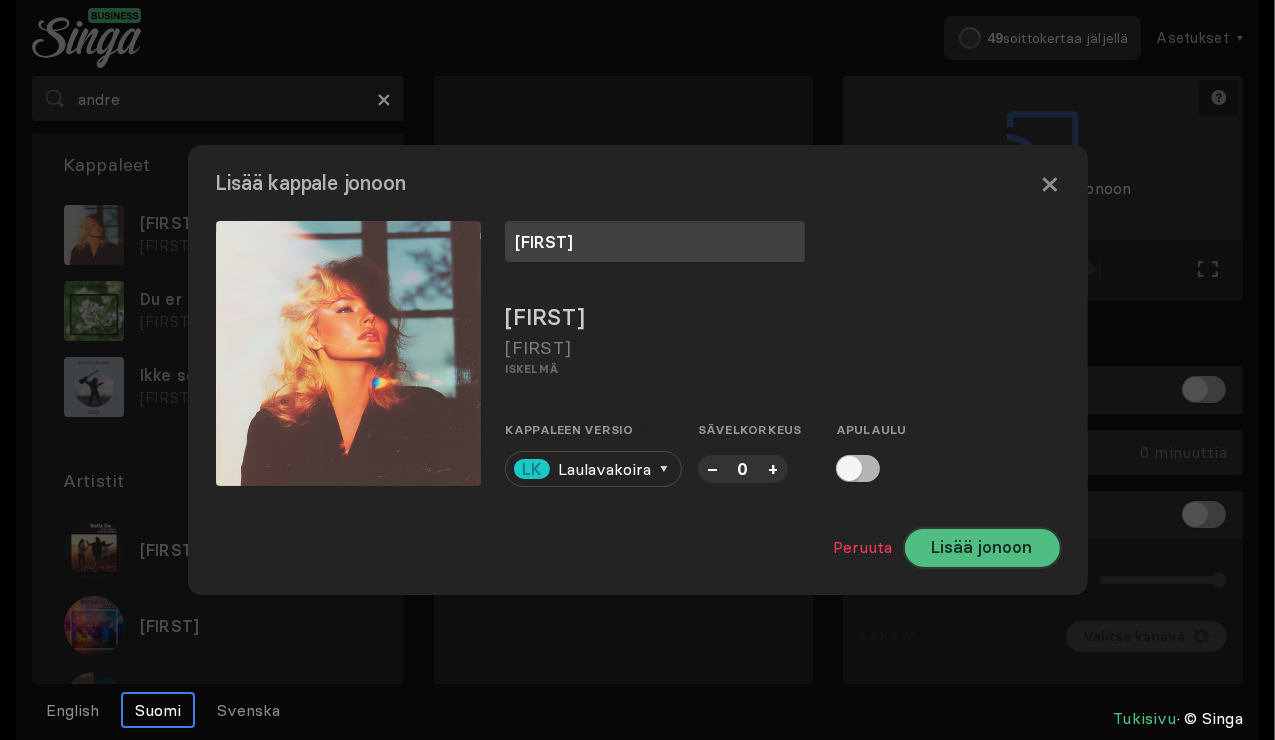 click on "Lisää jonoon" at bounding box center (982, 548) 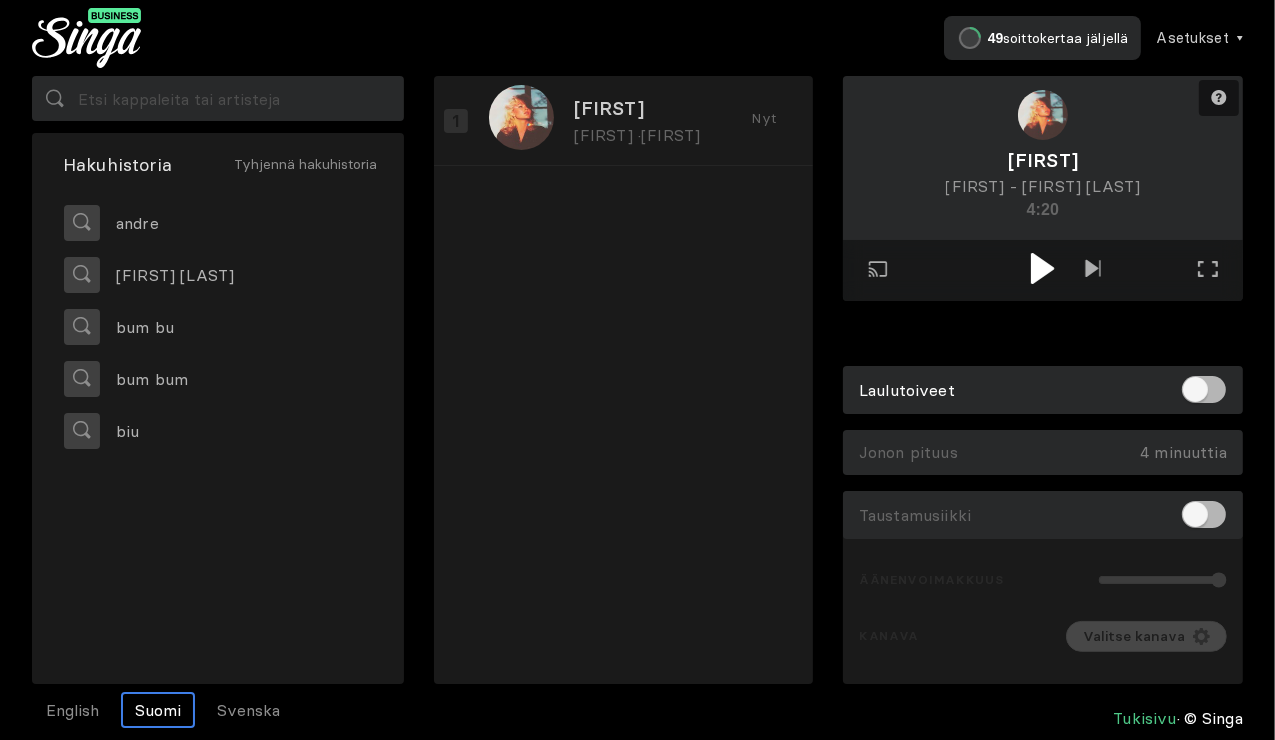 click at bounding box center (1042, 268) 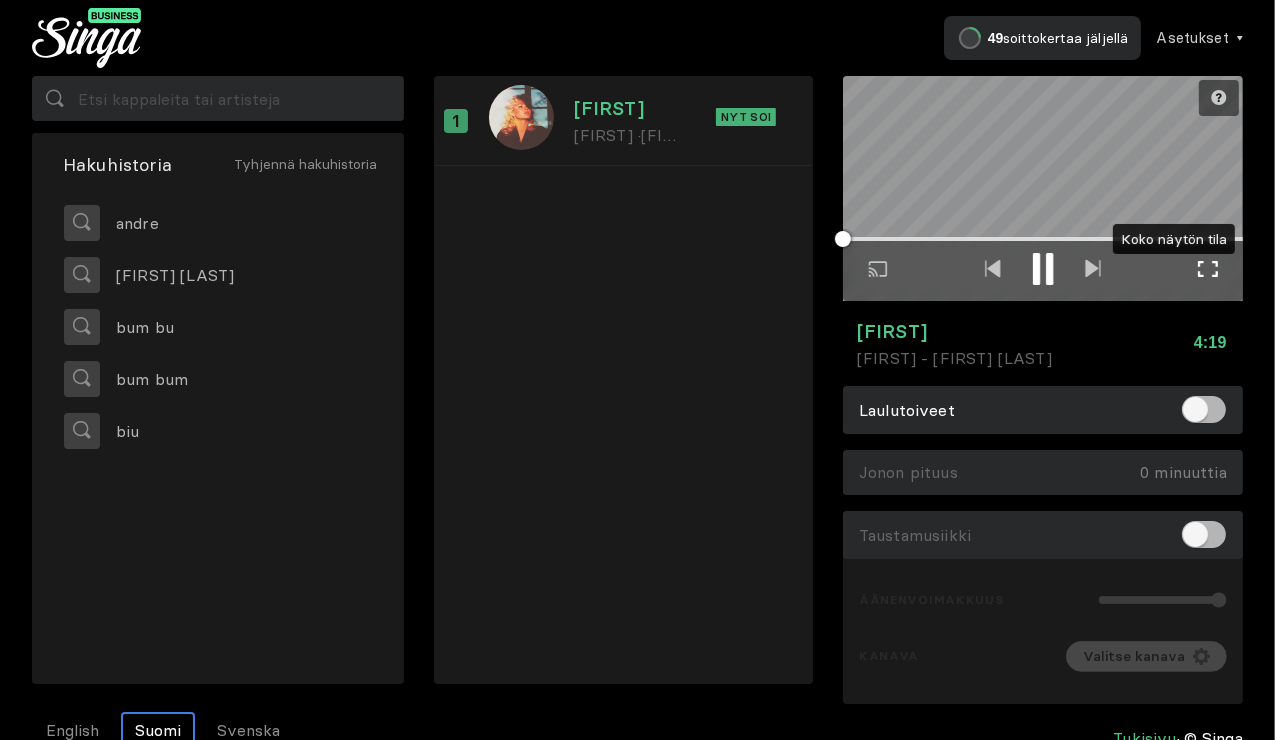 click at bounding box center [1208, 269] 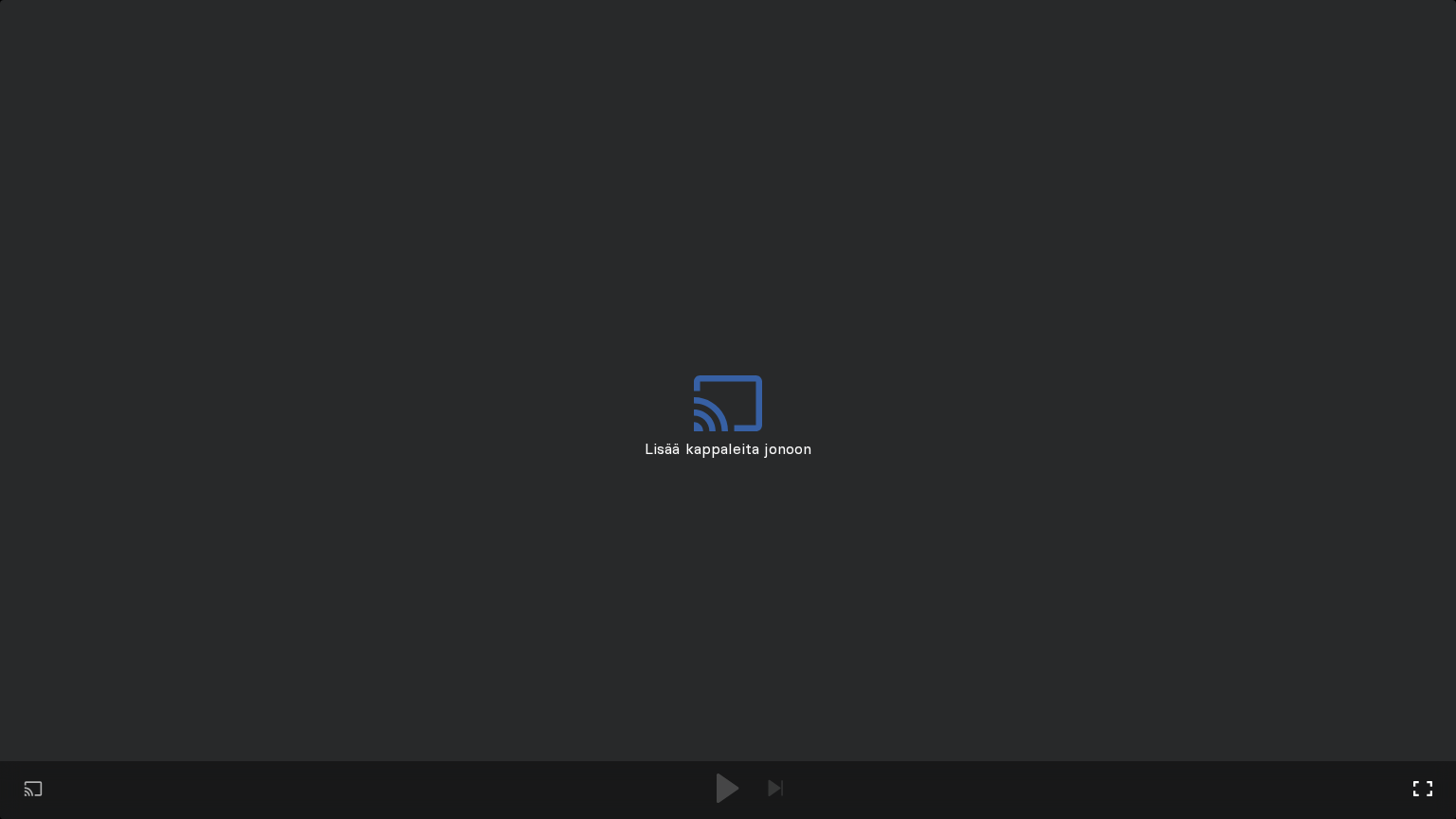 drag, startPoint x: 1419, startPoint y: 791, endPoint x: 1427, endPoint y: 799, distance: 11.3137085 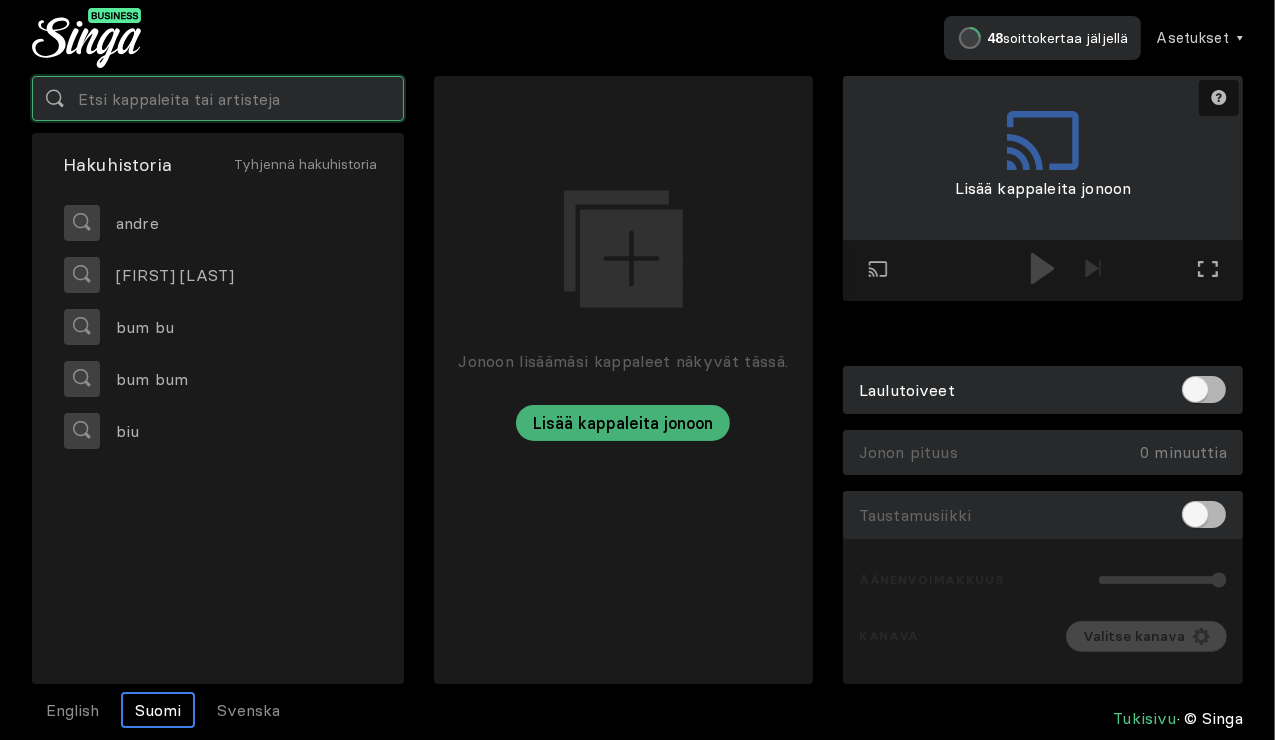 click at bounding box center [218, 98] 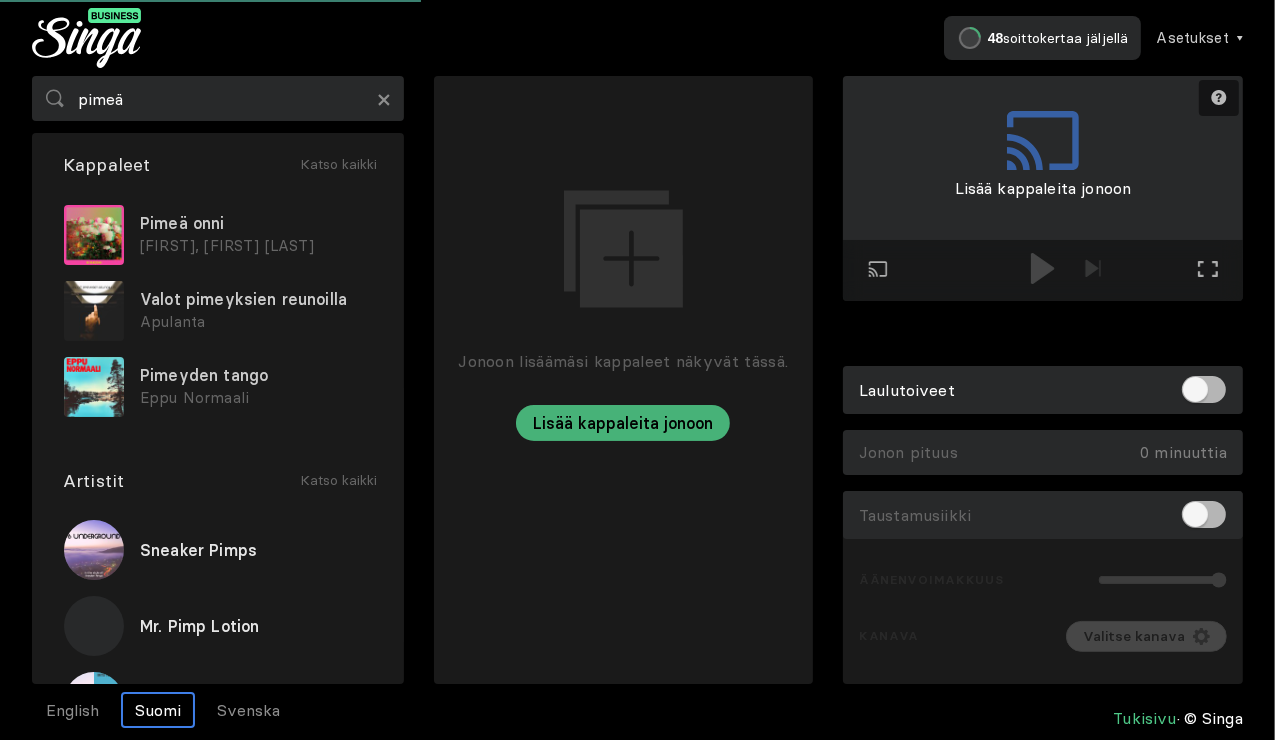 click on "[FIRST] [LAST], [FIRST] [LAST], [TITLE] [FIRST] [LAST] [TITLE] [FIRST] [LAST] [TITLE] [FIRST] [LAST] Pimeän puolelta Mikko Kuustonen Vuoden pimein yö Maustetytöt Pimeempää Samae Koskinen Artistit Katso kaikki Sneaker Pimps Mr. Pimp Lotion The Scarlet Pimpernel the Musical Pimpinela" at bounding box center [218, 408] 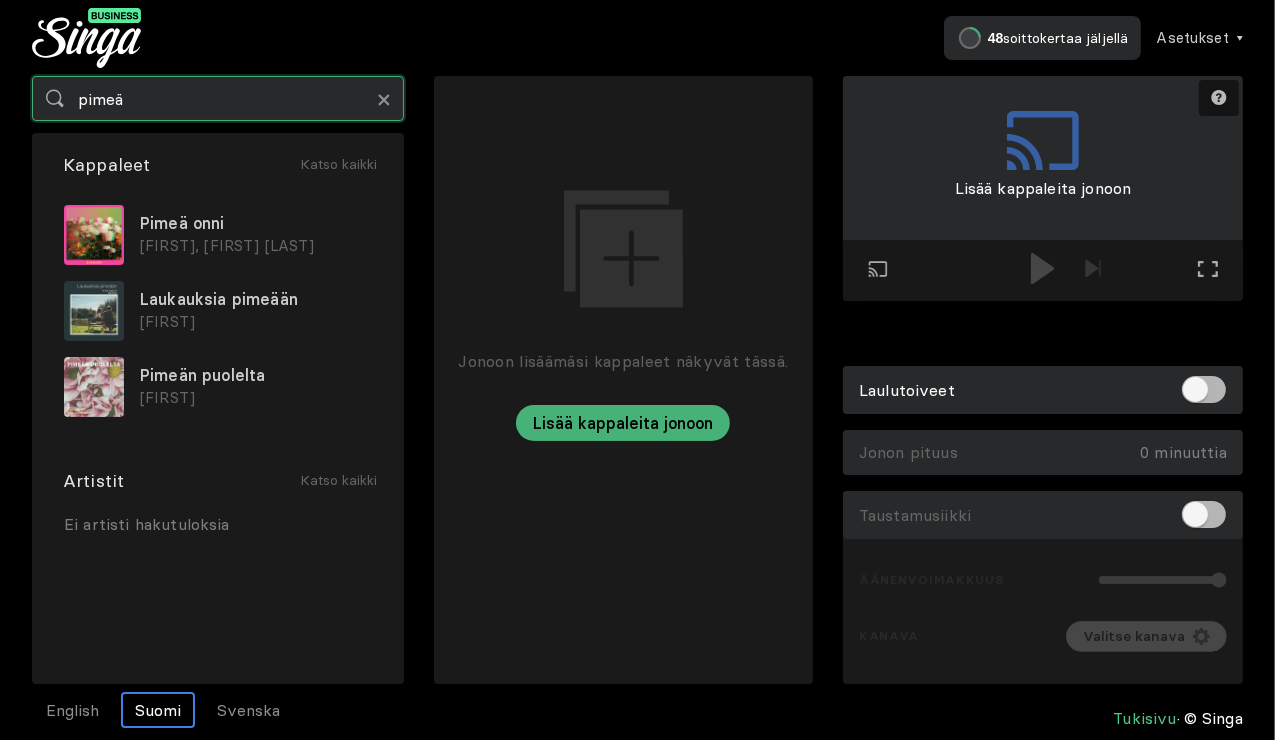 click on "pimeä" at bounding box center [218, 98] 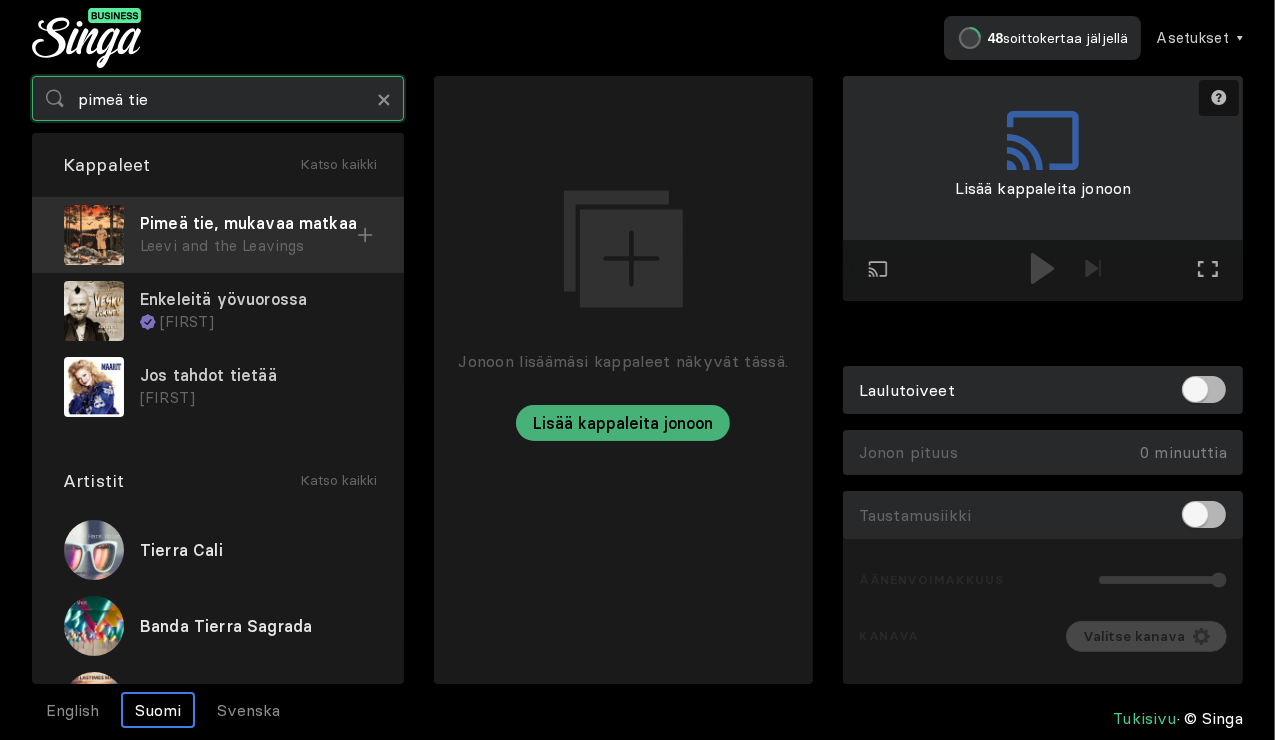 type on "pimeä tie" 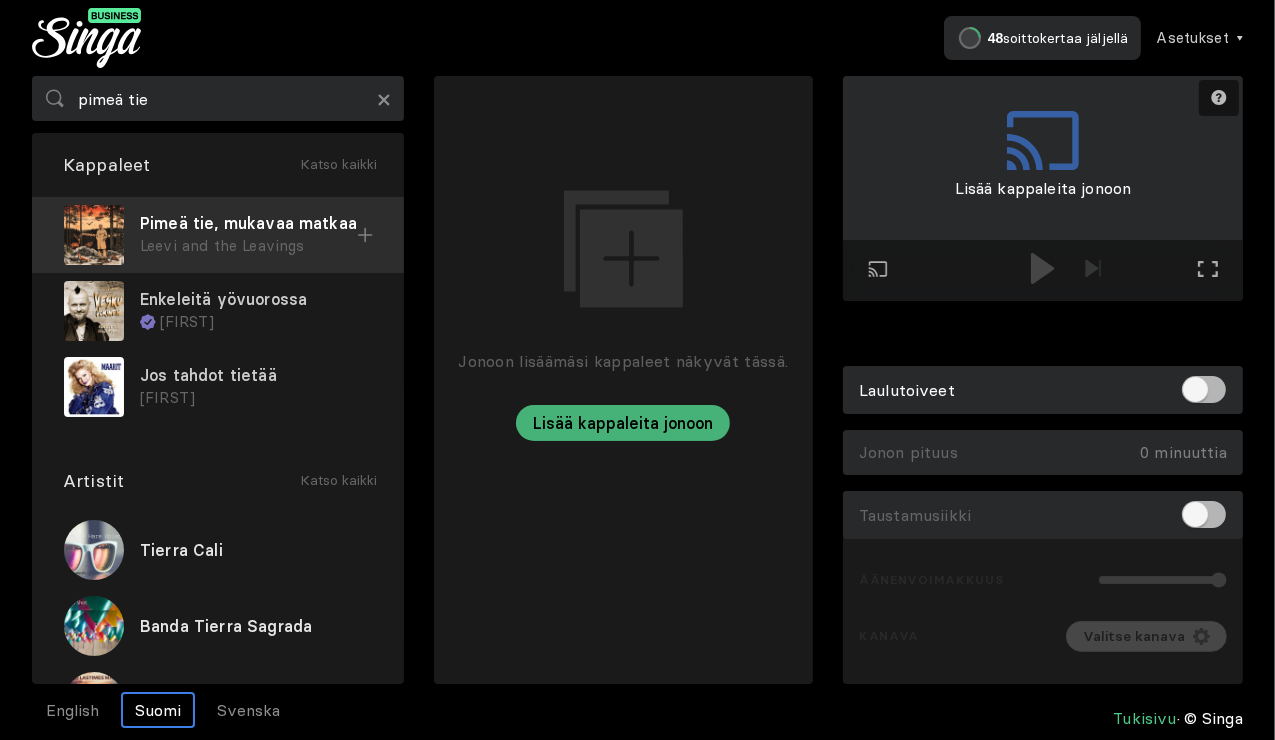 click on "Leevi and the Leavings" at bounding box center [248, 246] 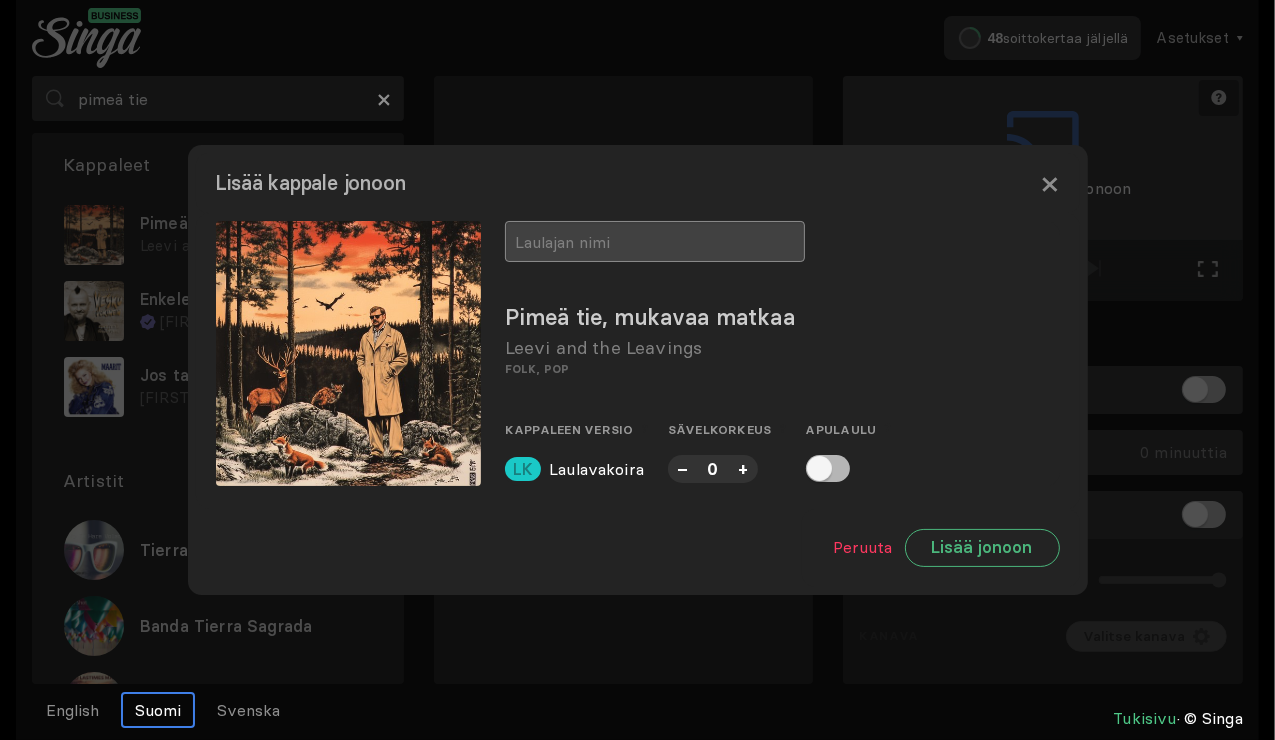 click at bounding box center [655, 241] 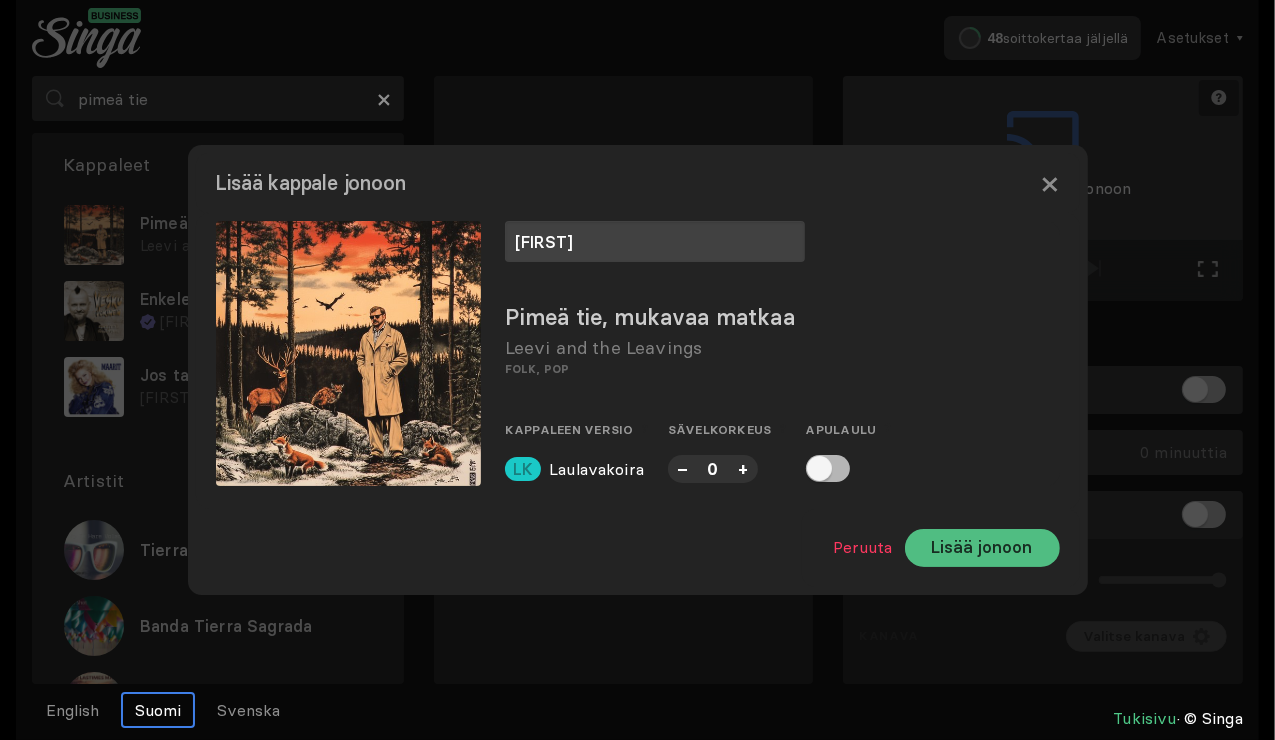 type on "[FIRST]" 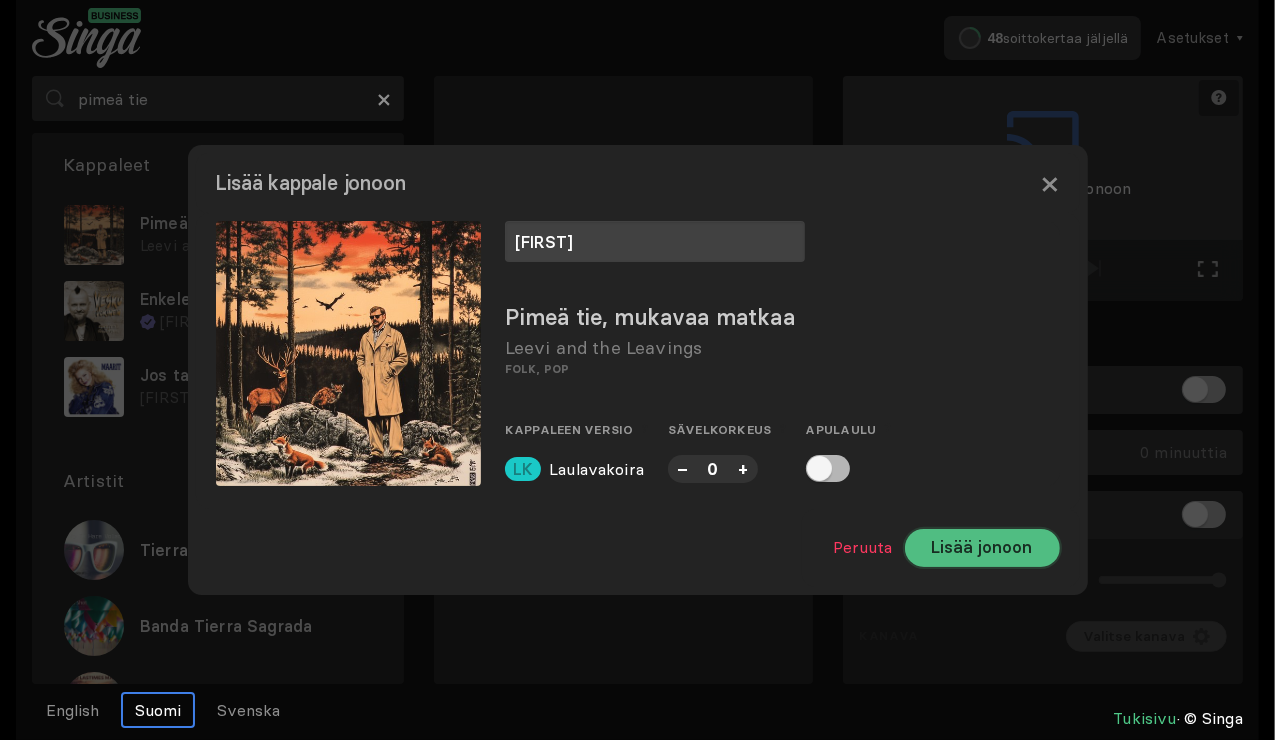 click on "Lisää jonoon" at bounding box center (982, 548) 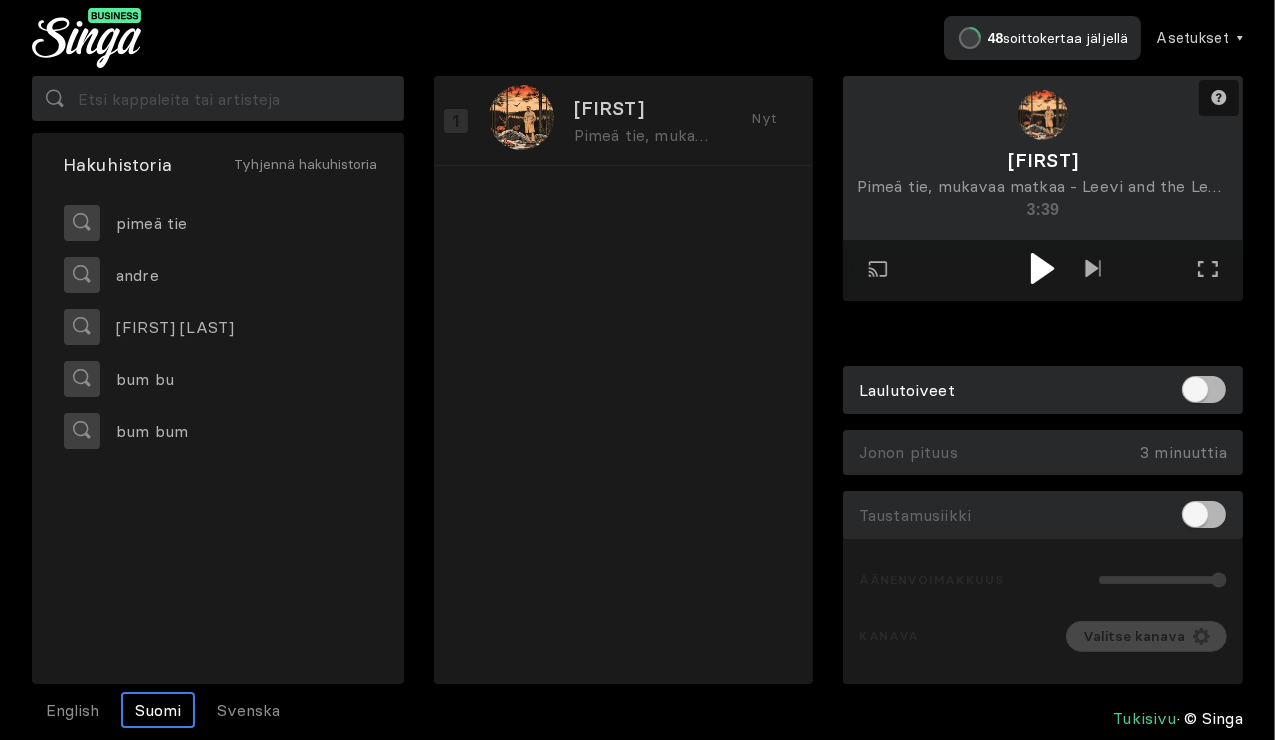 click at bounding box center [1043, 270] 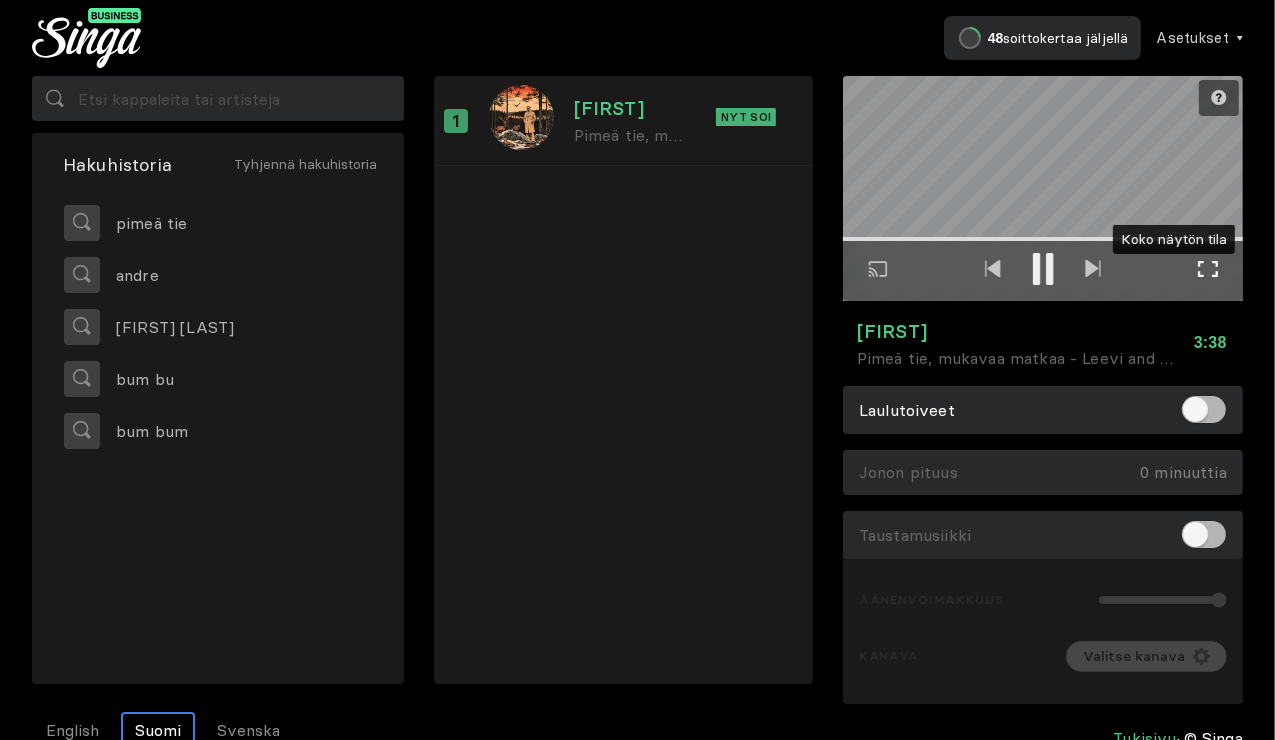click at bounding box center (1208, 269) 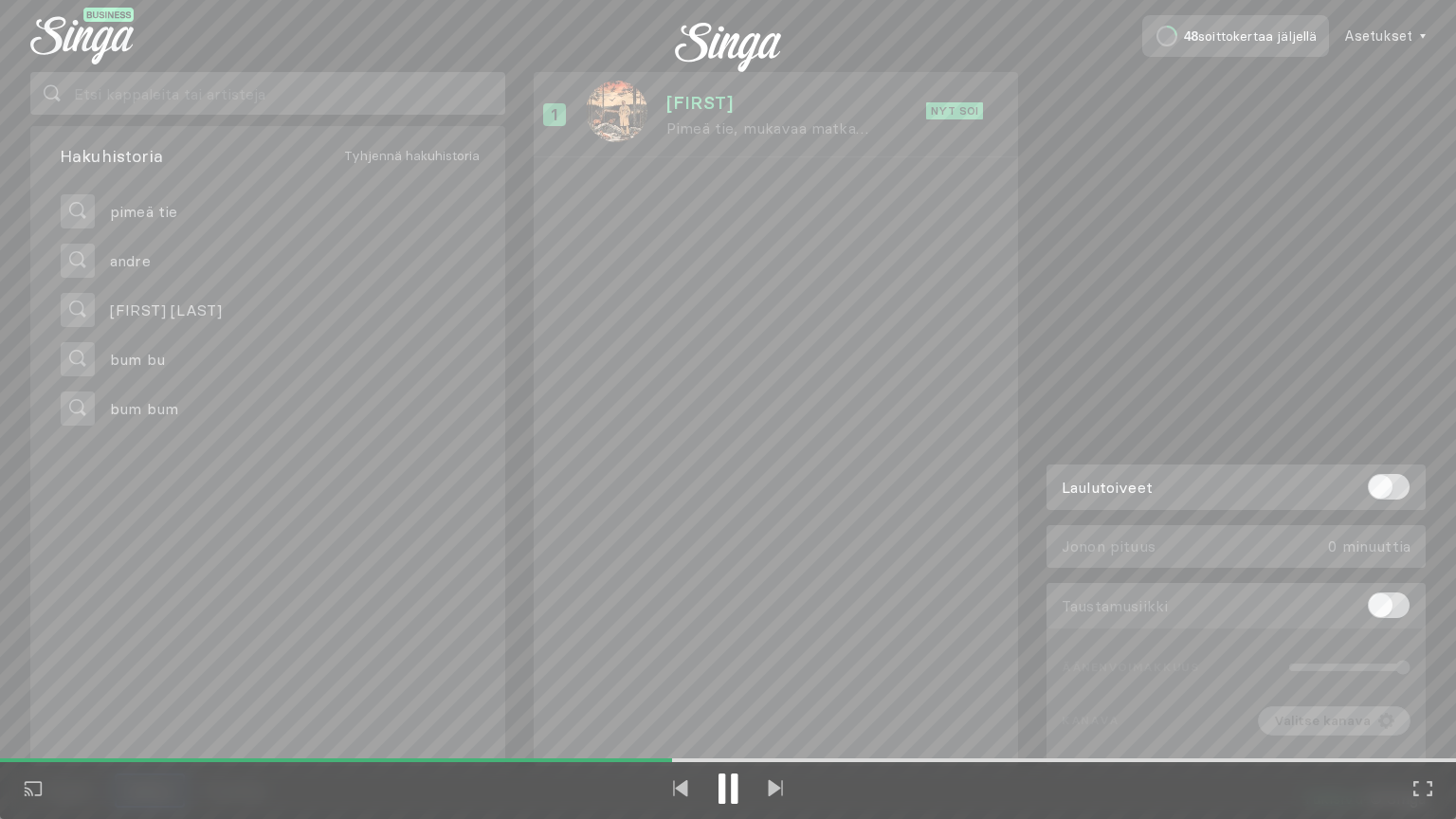 click at bounding box center (721, 789) 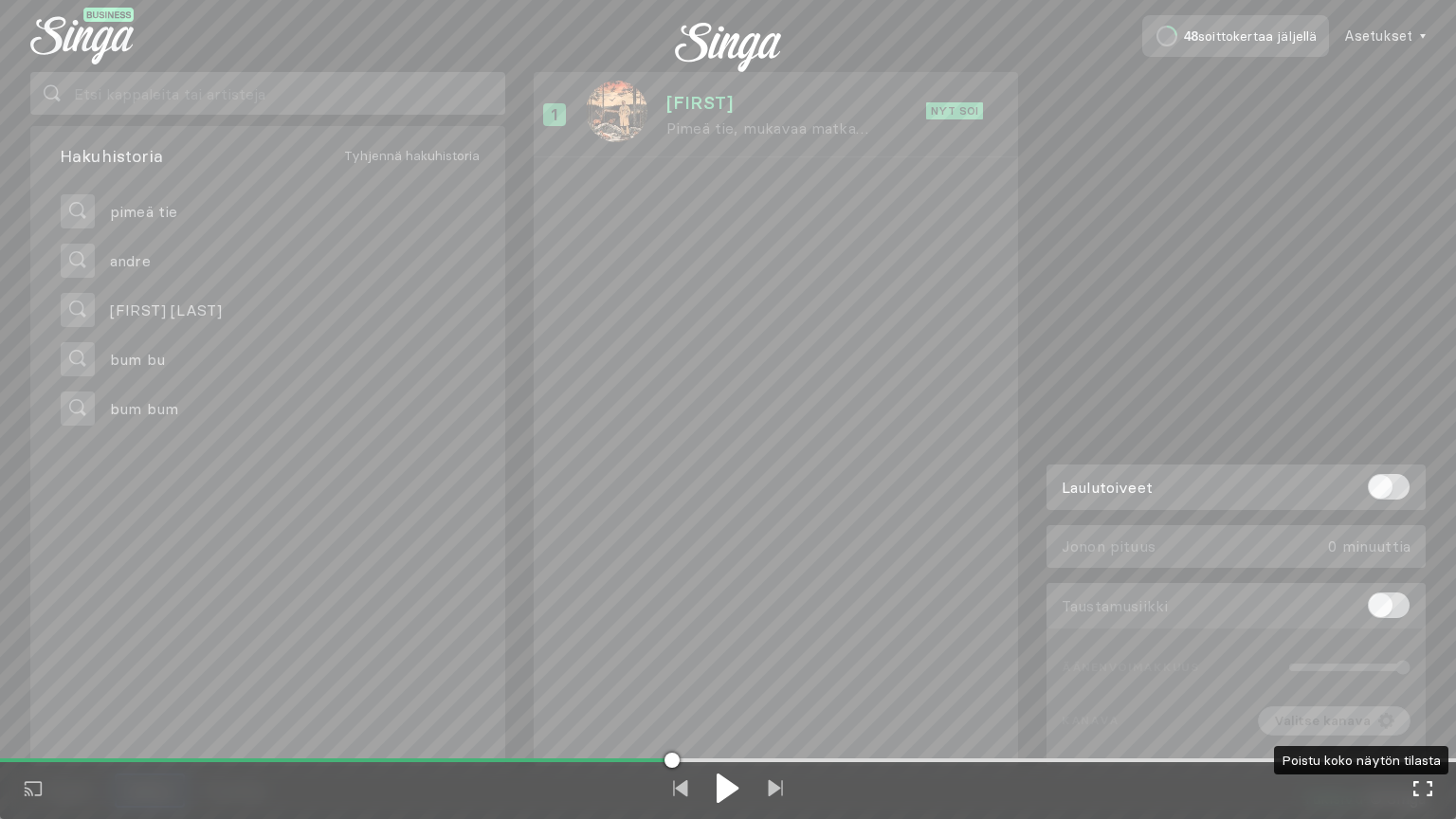 click at bounding box center [1423, 789] 